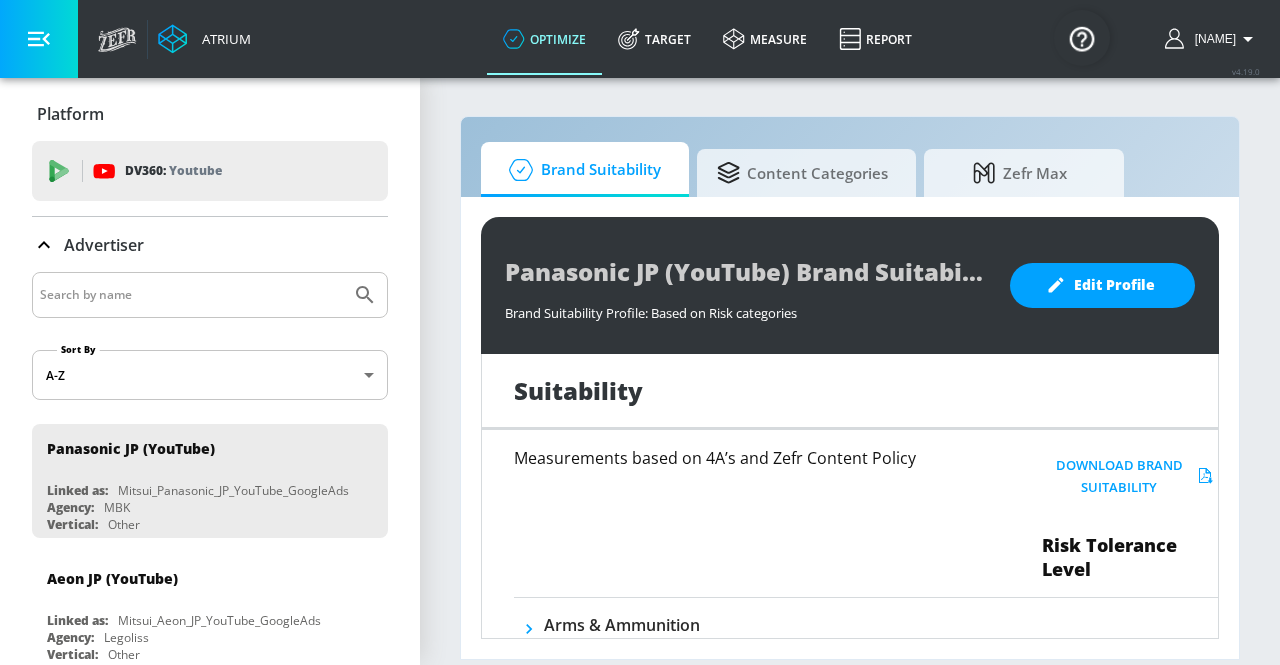 scroll, scrollTop: 0, scrollLeft: 0, axis: both 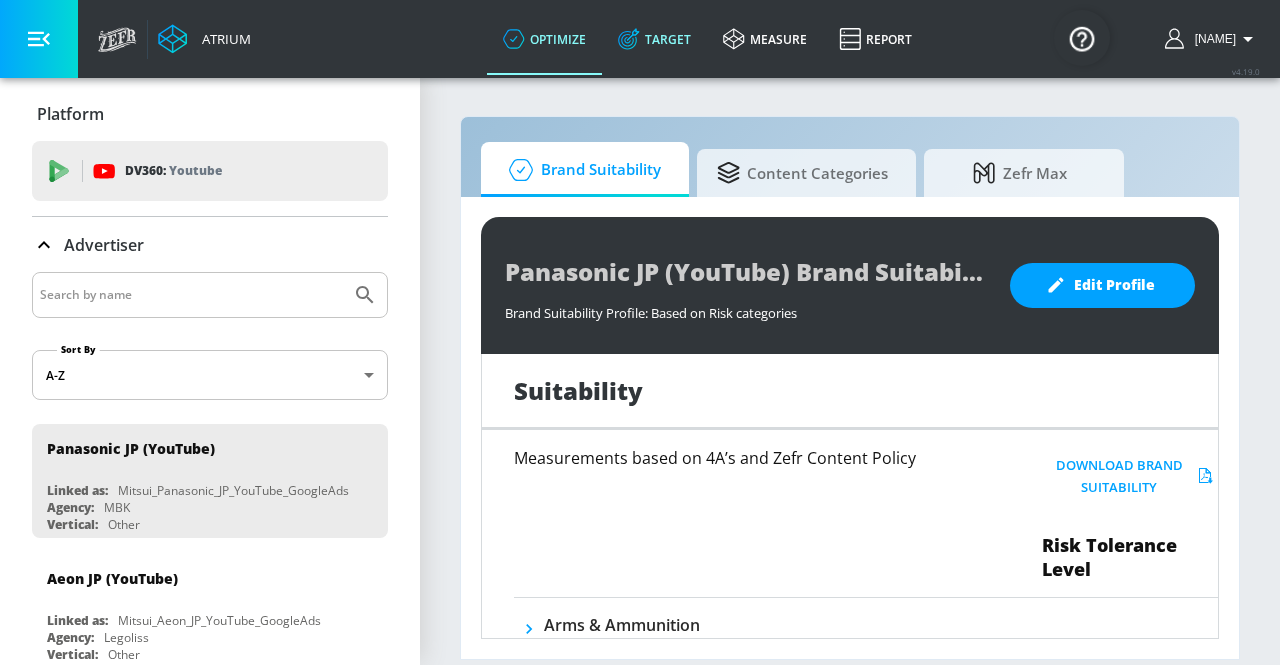 click 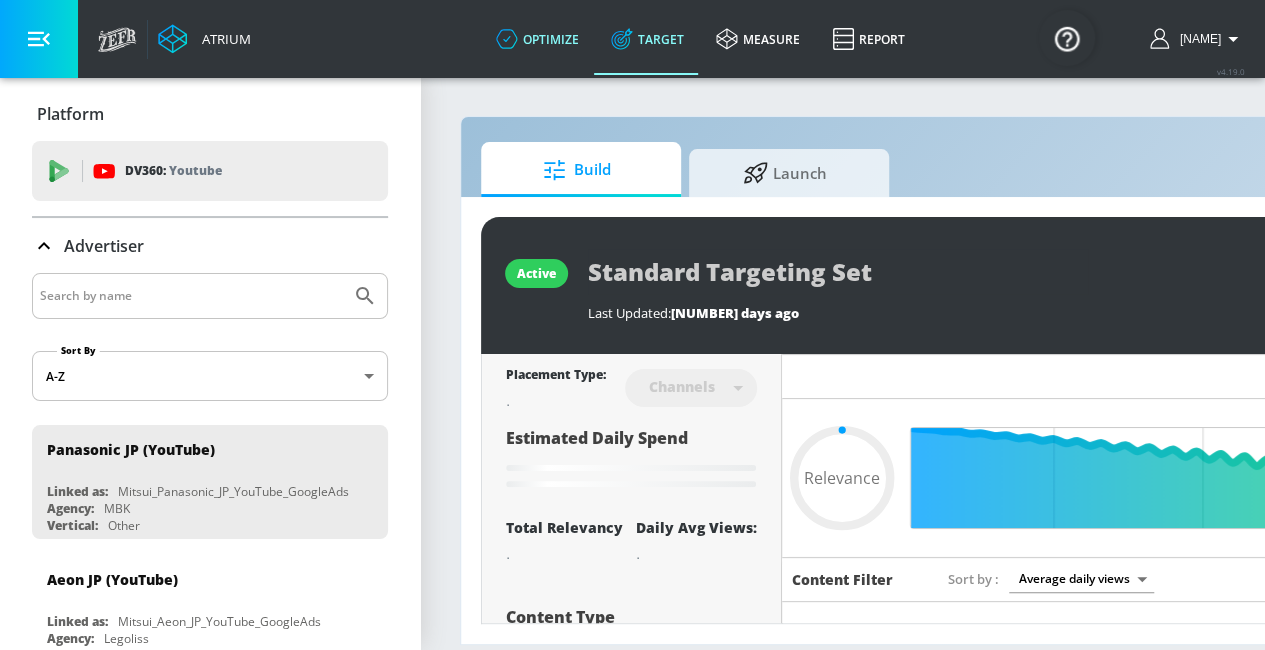 click on "optimize" at bounding box center (537, 39) 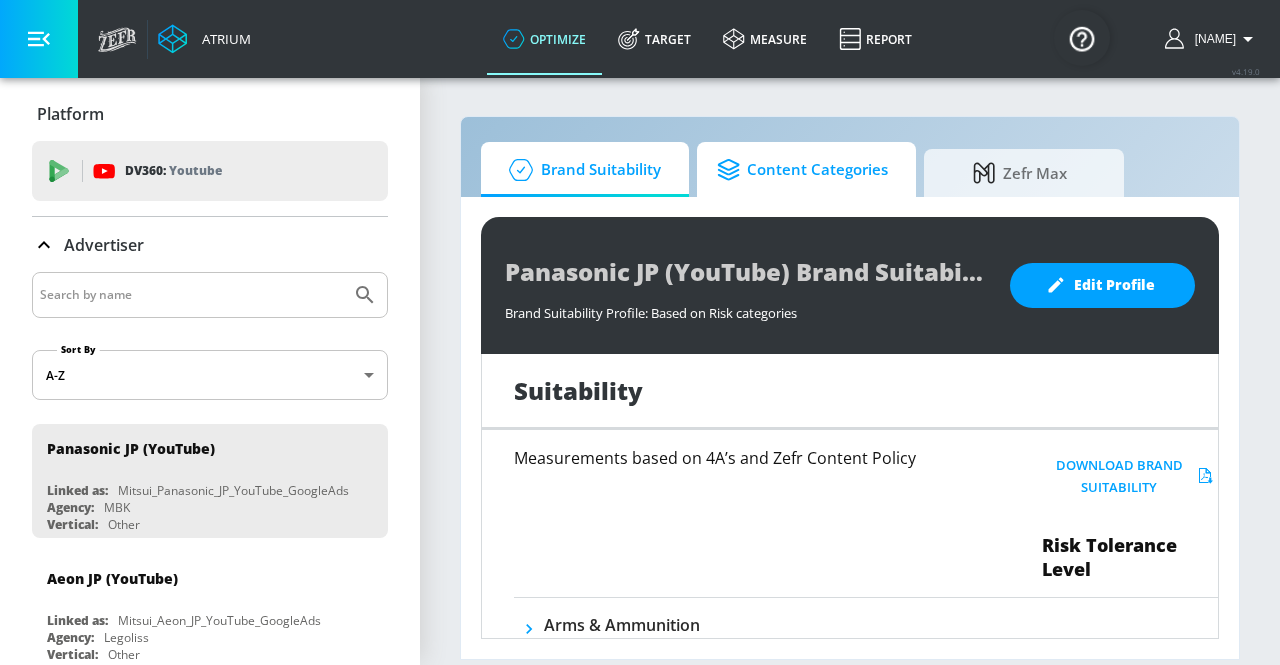 click on "Content Categories" at bounding box center (802, 170) 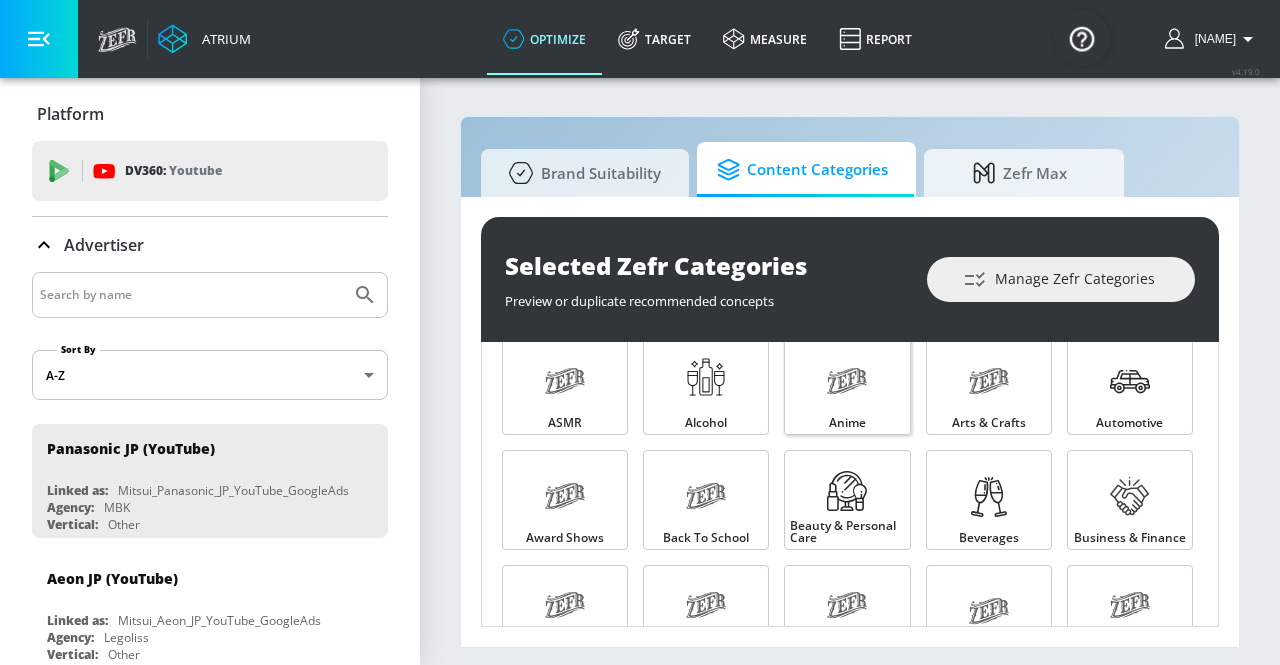 scroll, scrollTop: 100, scrollLeft: 0, axis: vertical 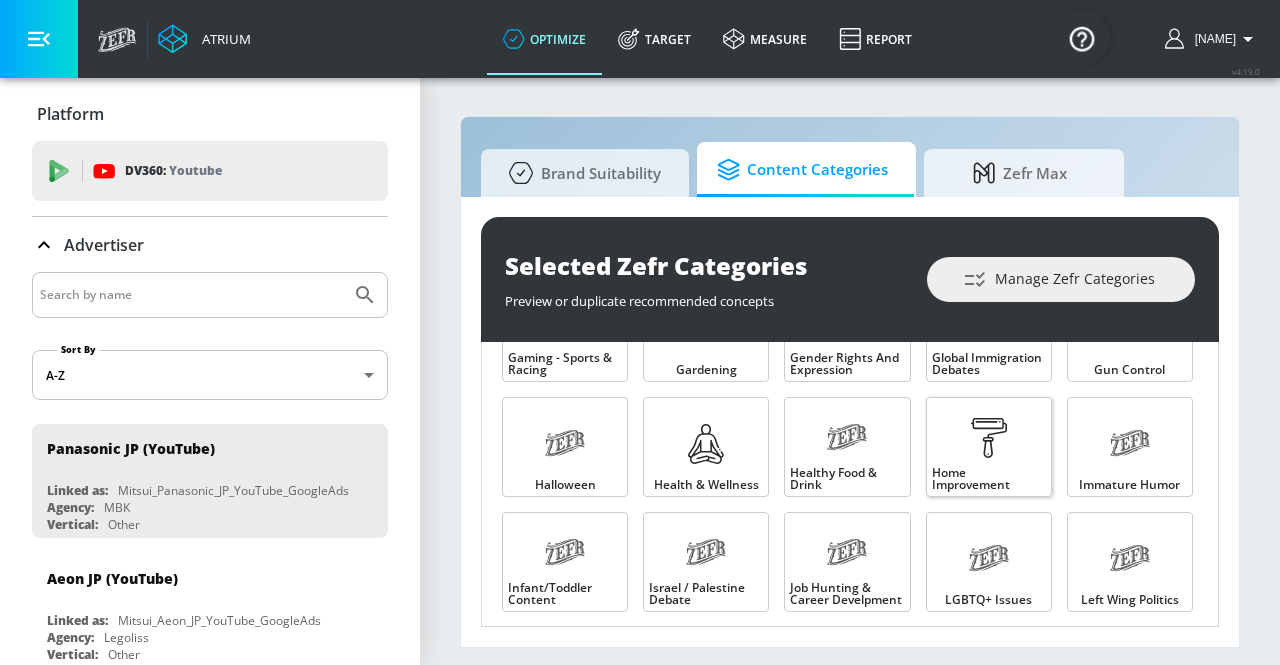 click on "Home Improvement" at bounding box center (989, 479) 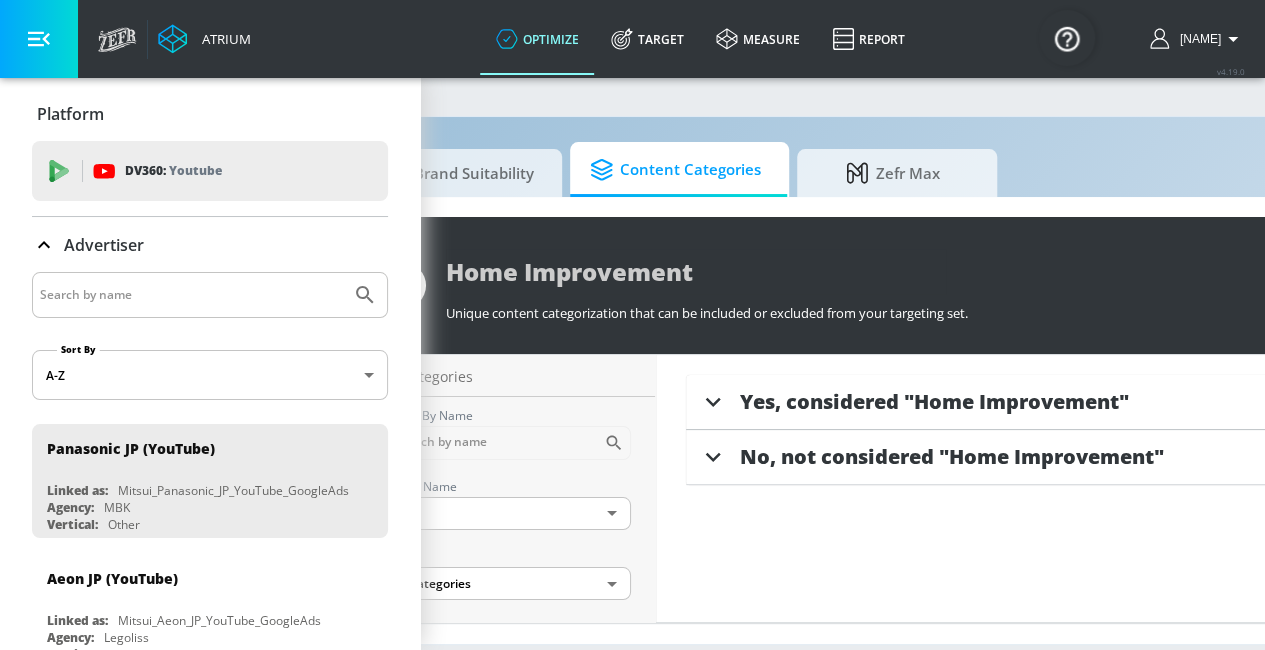 scroll, scrollTop: 0, scrollLeft: 113, axis: horizontal 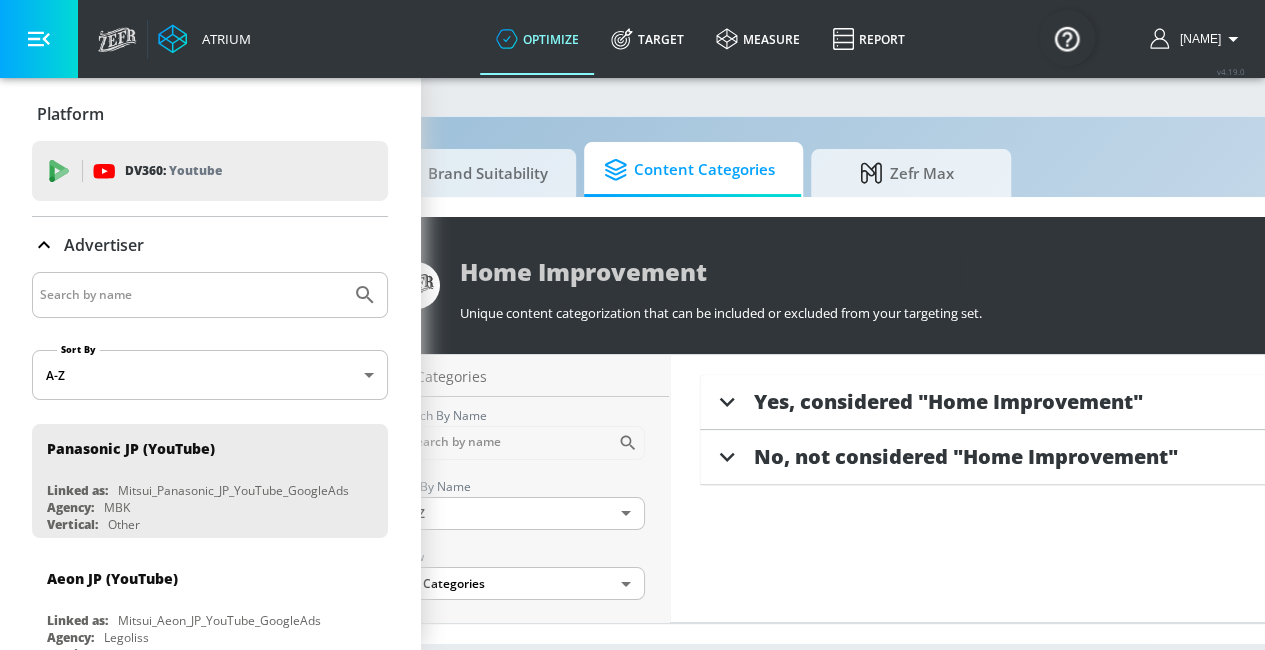 click 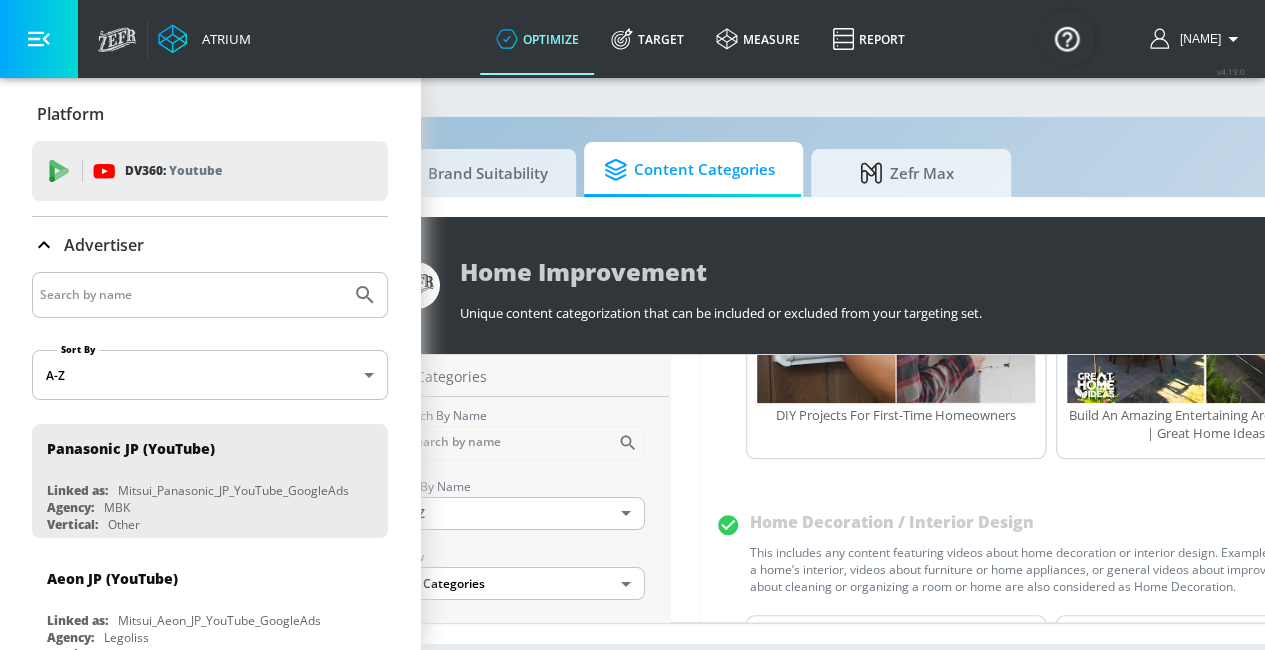 scroll, scrollTop: 303, scrollLeft: 0, axis: vertical 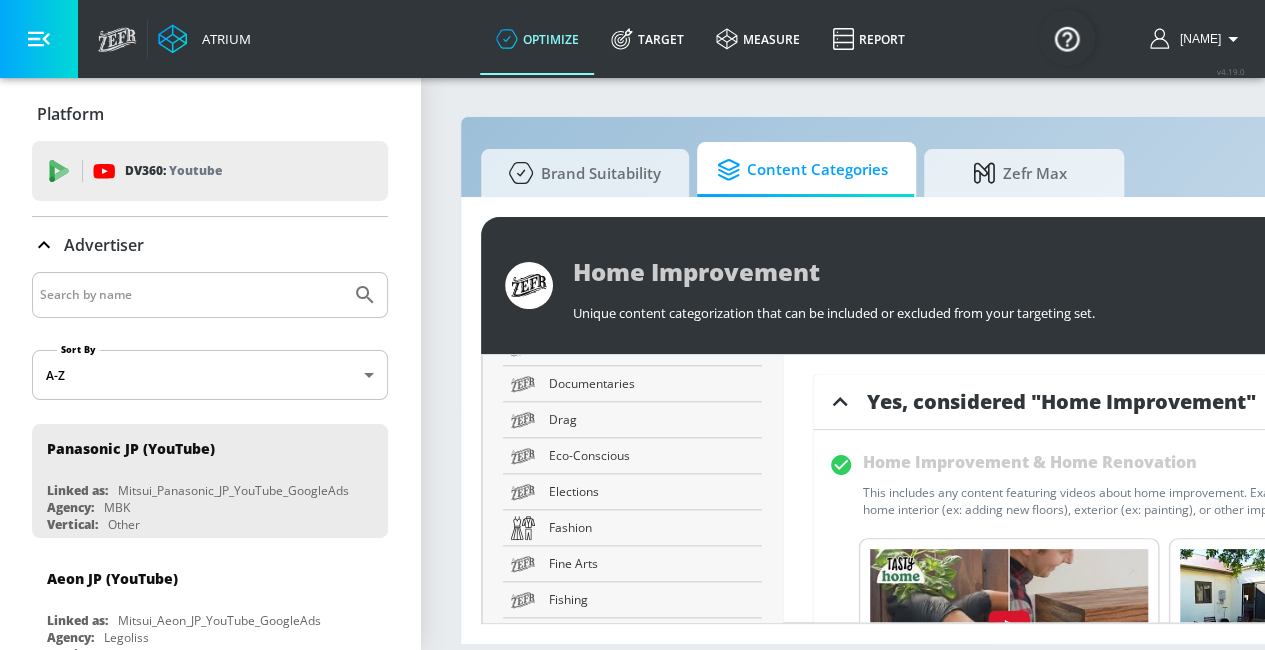 click at bounding box center (191, 295) 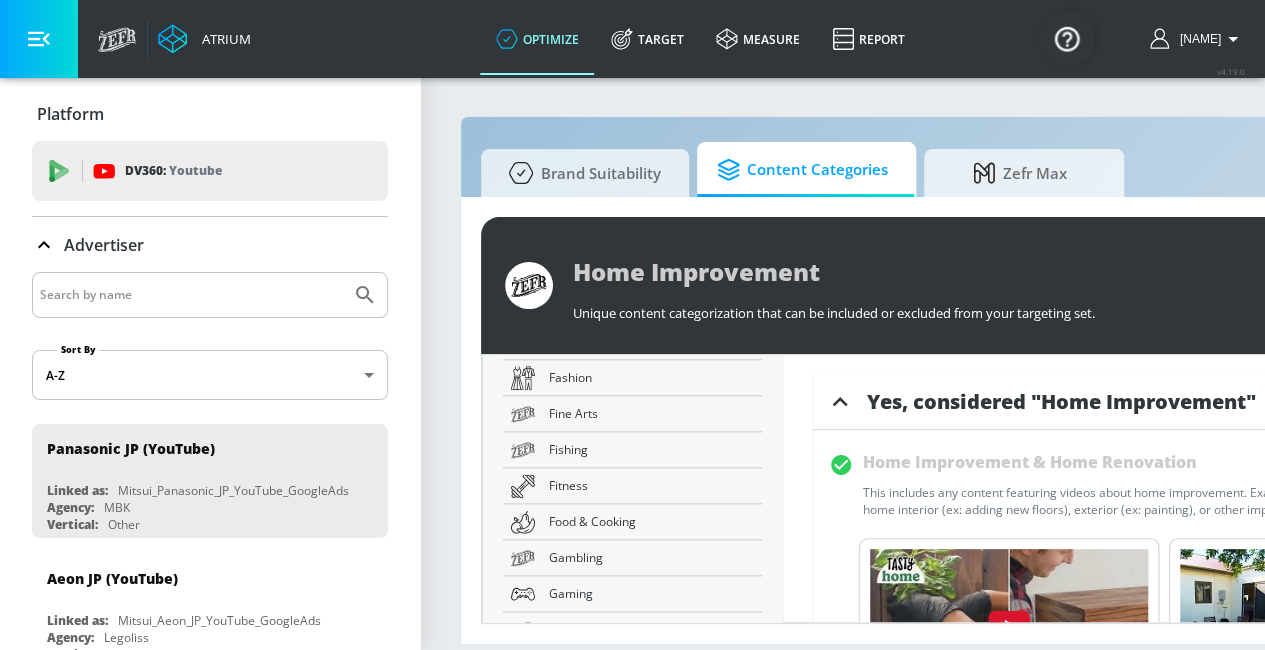 scroll, scrollTop: 1310, scrollLeft: 0, axis: vertical 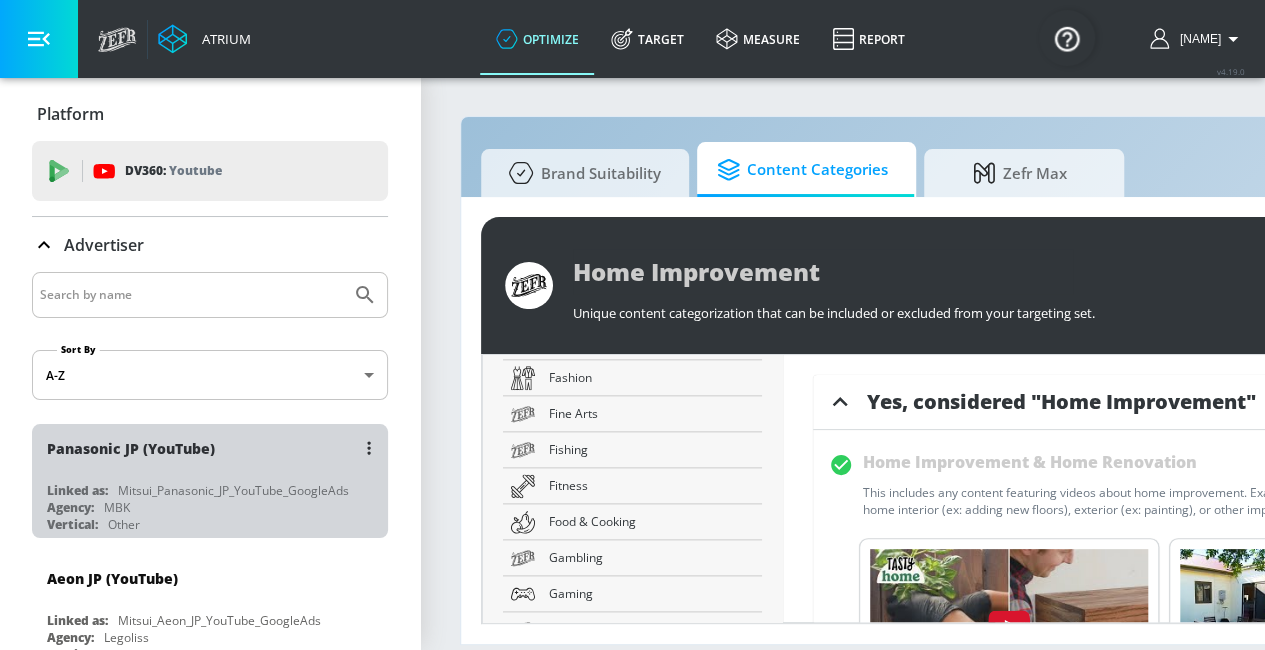 click on "Panasonic [COUNTRY] (YouTube)" at bounding box center (215, 448) 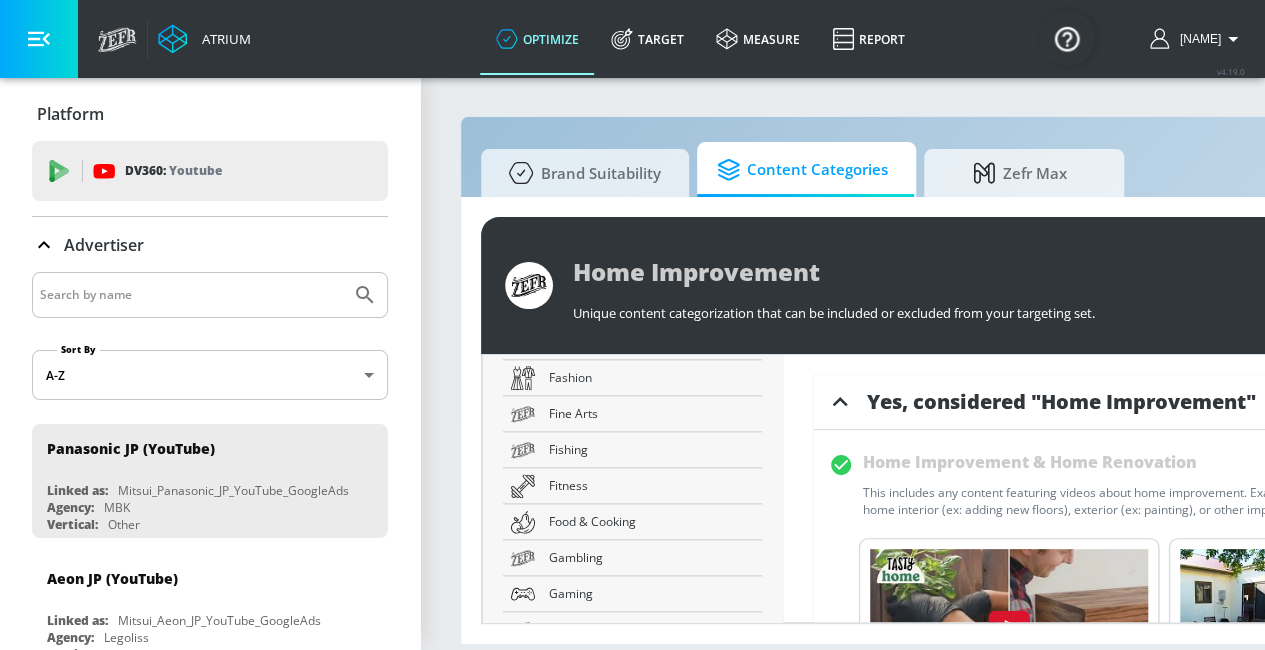 click 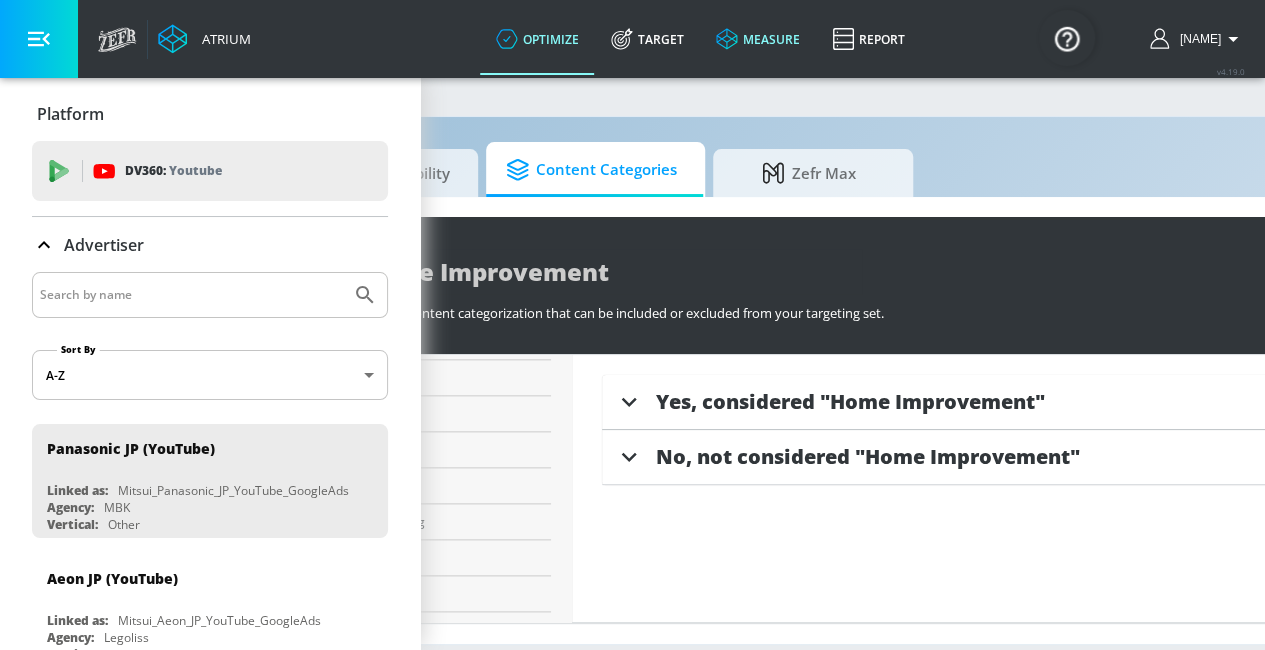 click on "measure" at bounding box center [758, 39] 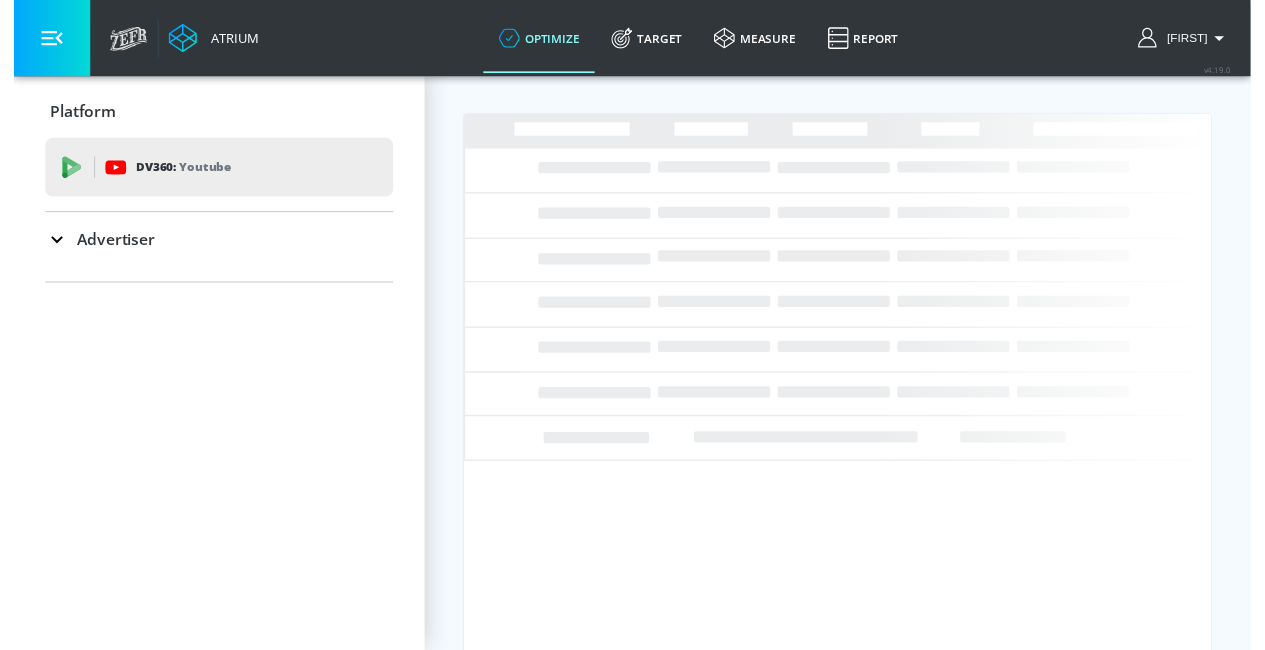 scroll, scrollTop: 0, scrollLeft: 0, axis: both 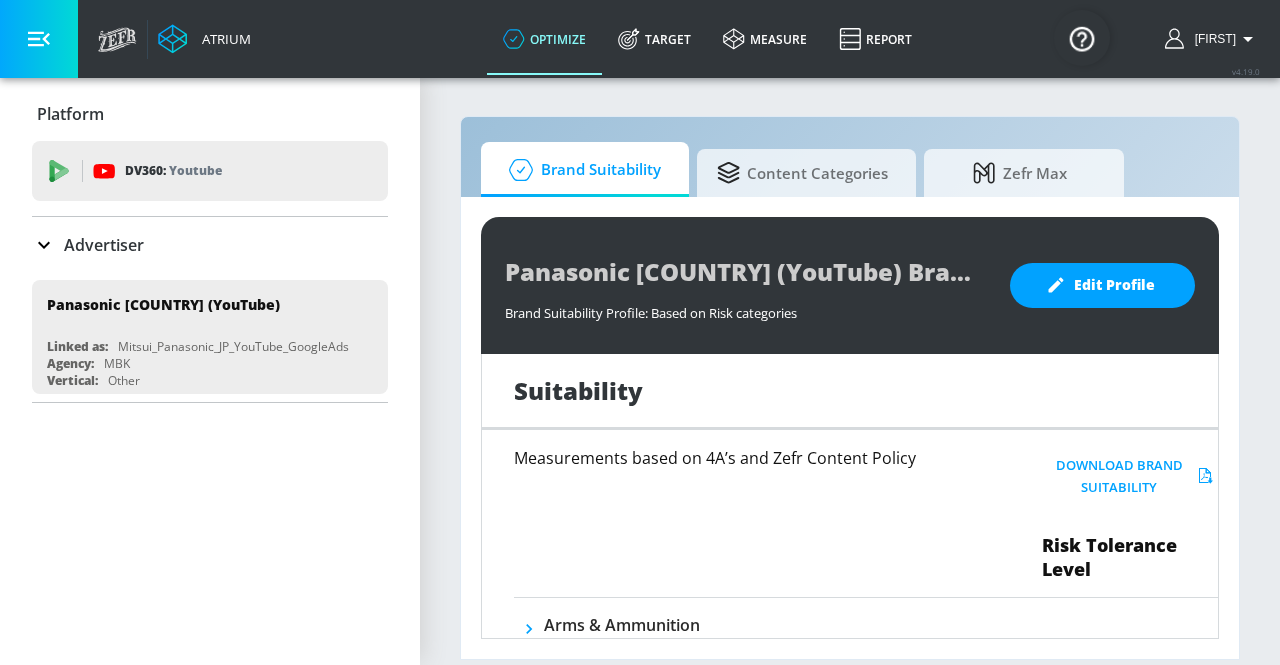 click on "optimize" at bounding box center (544, 39) 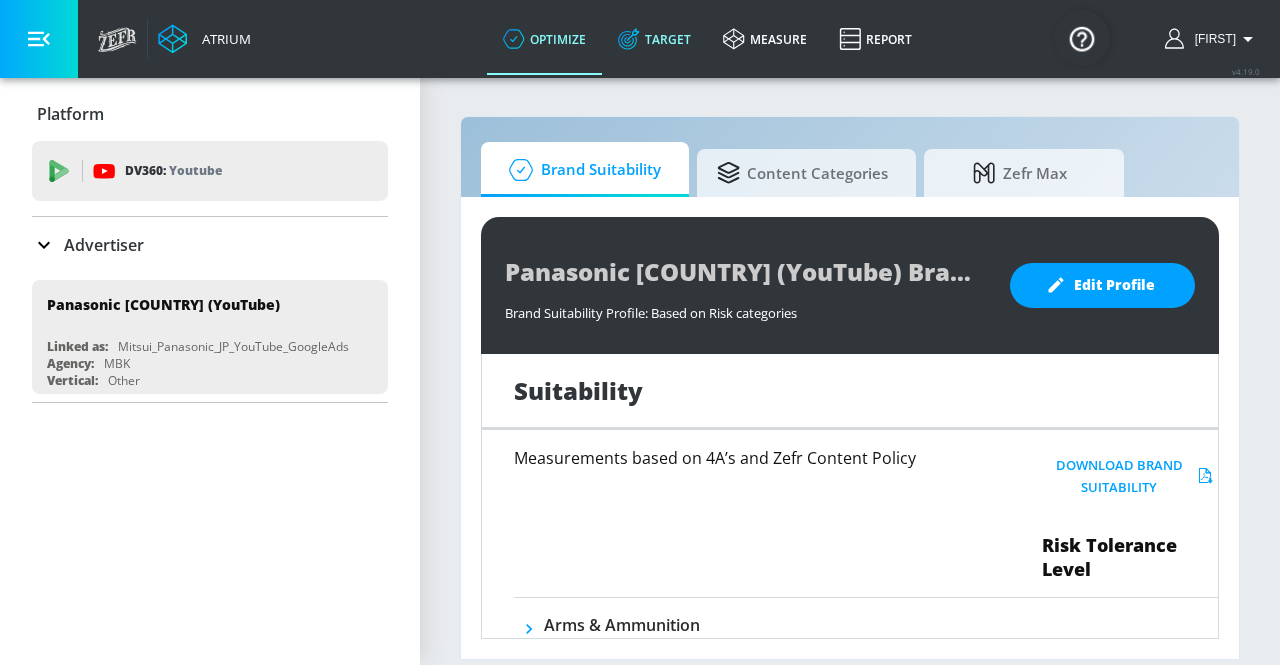 click on "Target" at bounding box center [654, 39] 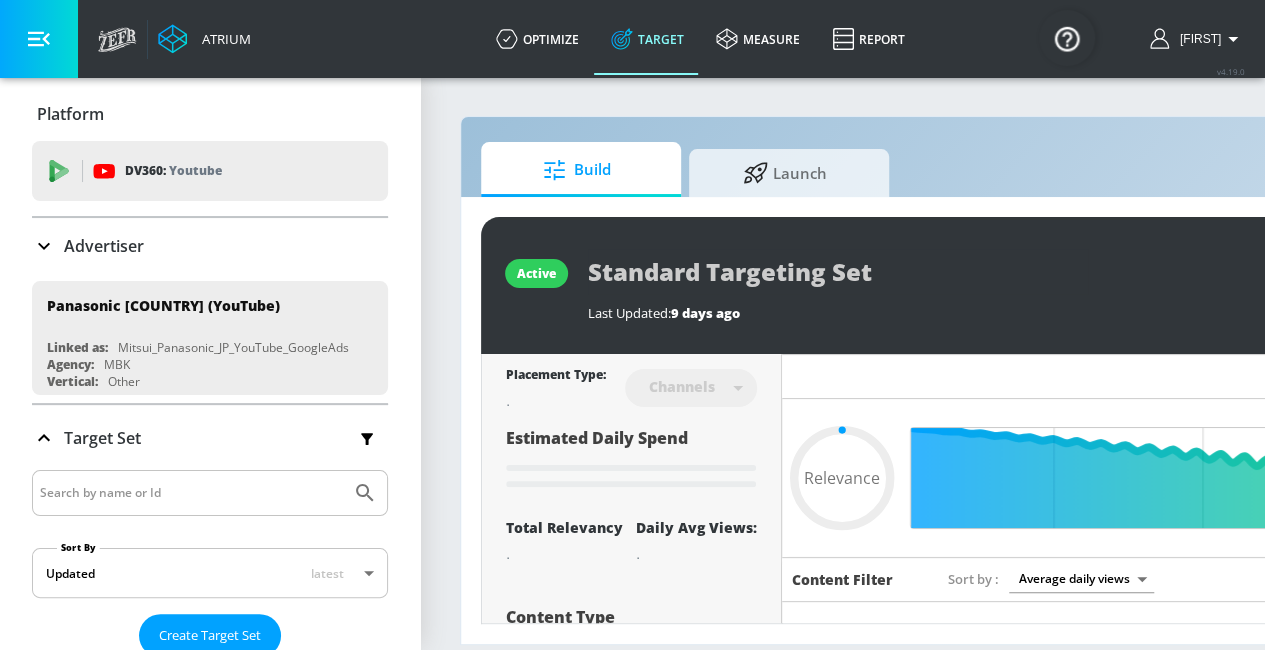 type on "0.4" 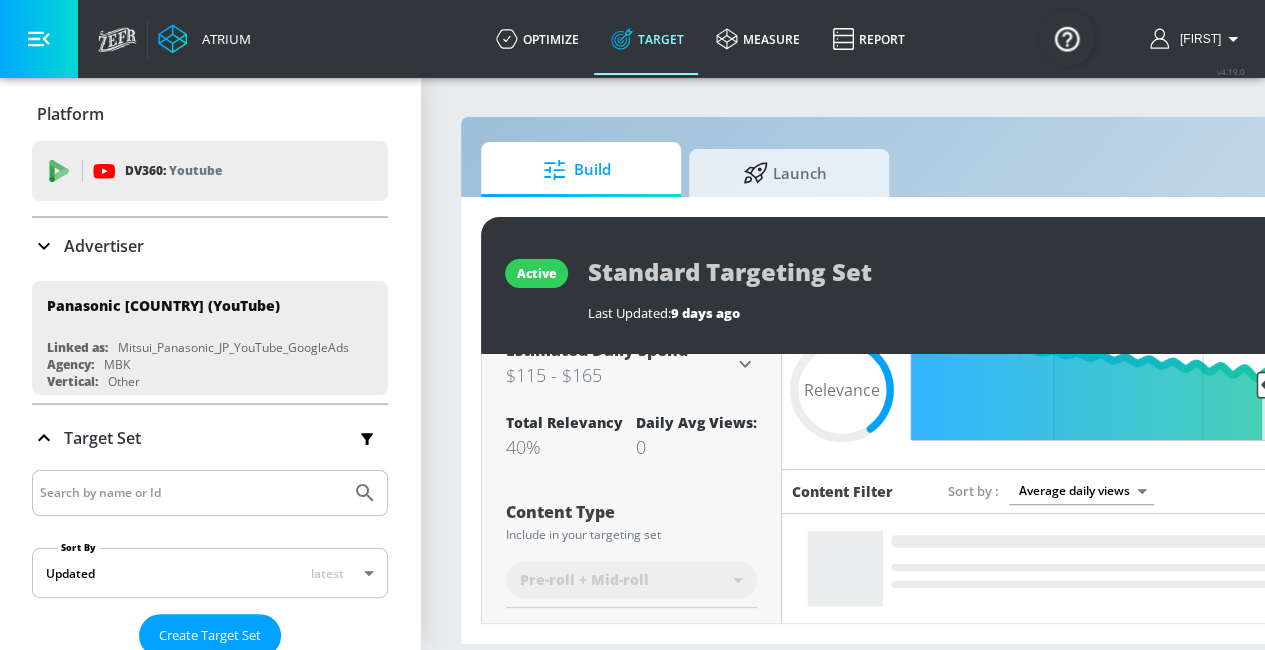 scroll, scrollTop: 300, scrollLeft: 0, axis: vertical 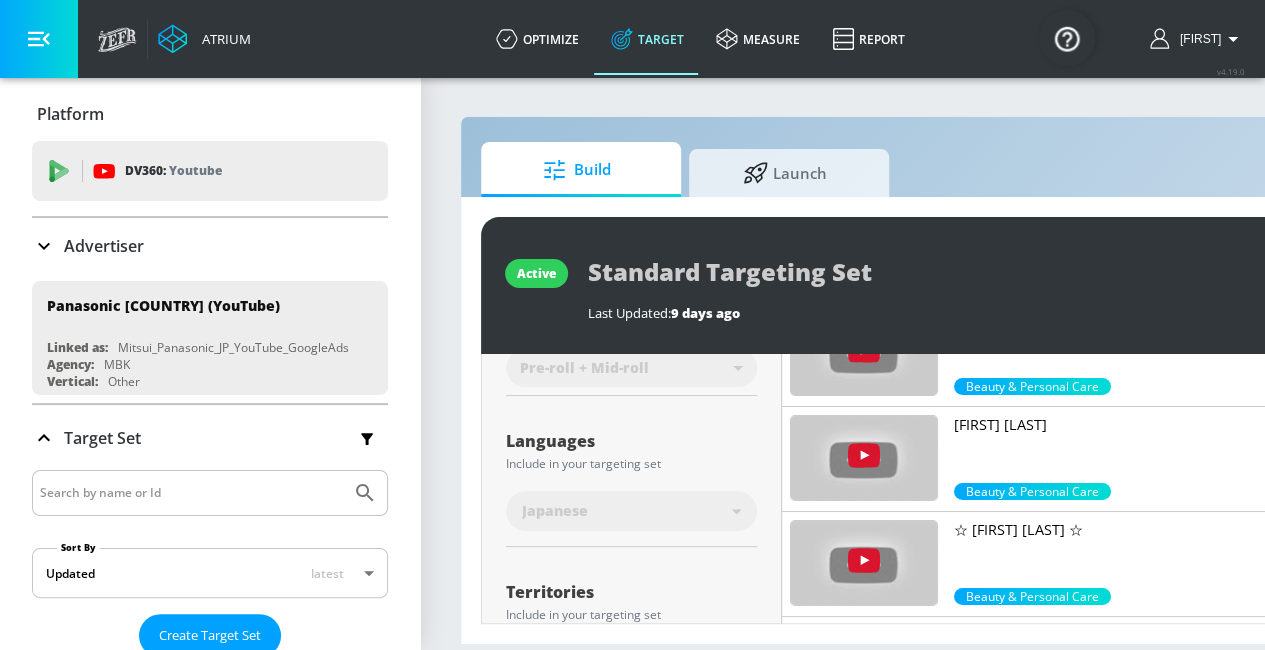 click on "Japanese" at bounding box center [627, 511] 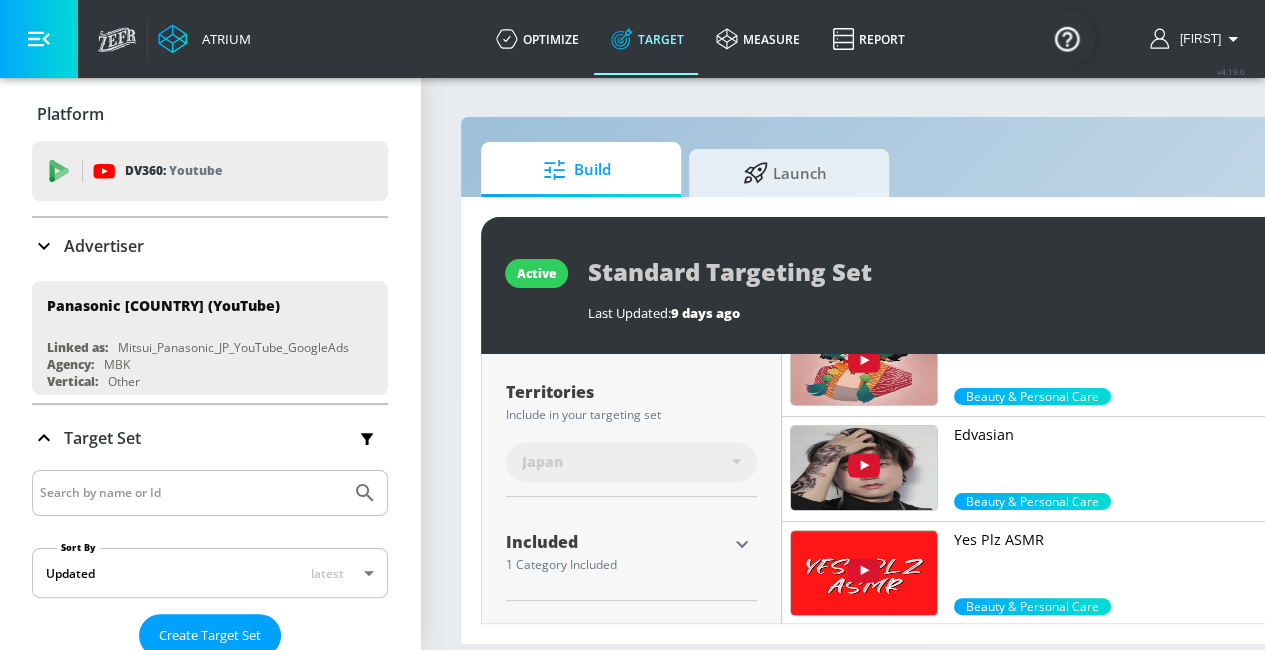 scroll, scrollTop: 580, scrollLeft: 0, axis: vertical 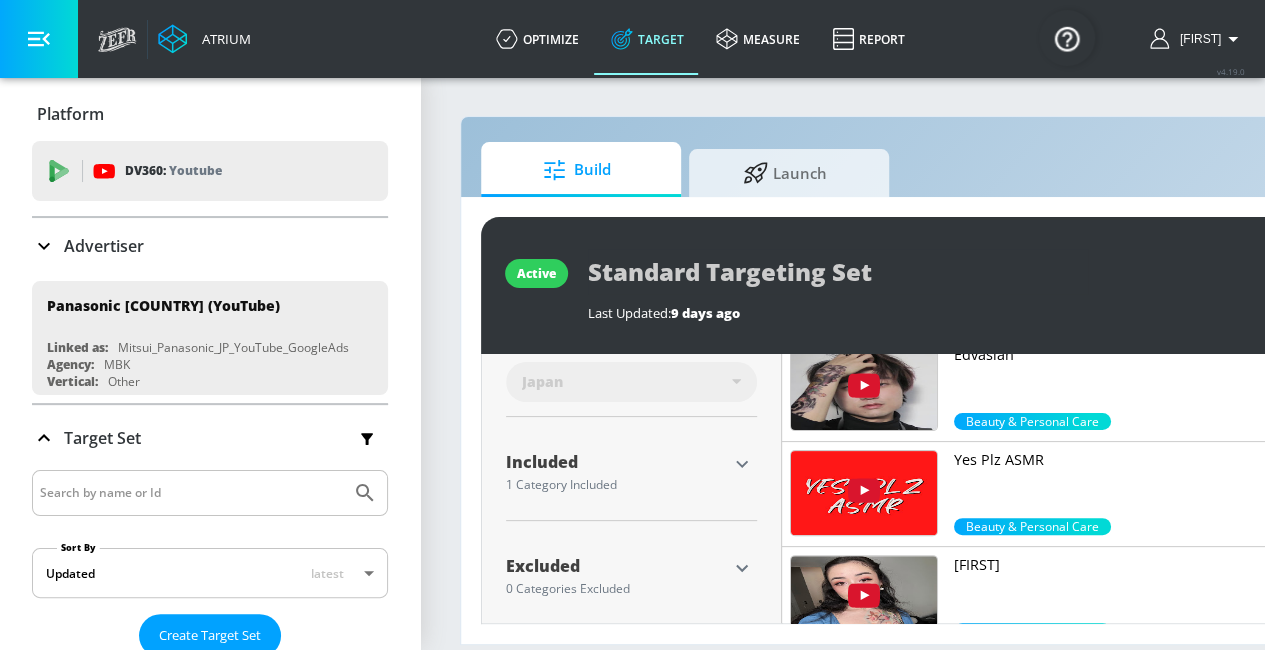 click 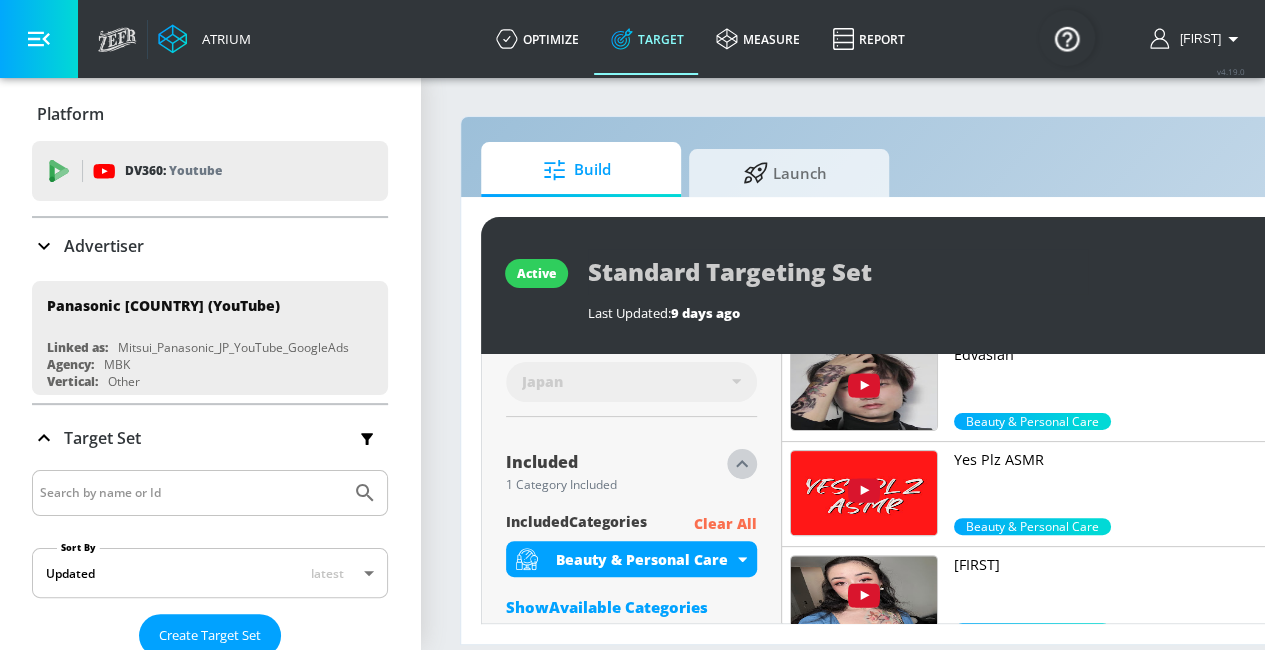 click 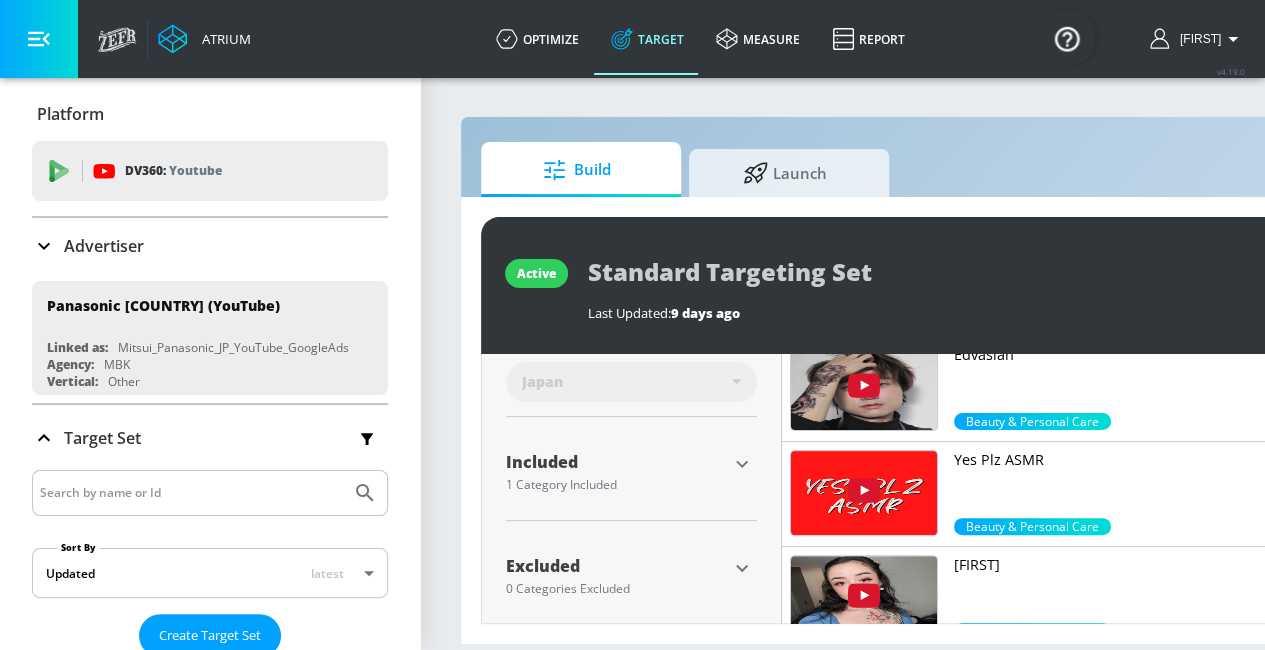 scroll, scrollTop: 15, scrollLeft: 0, axis: vertical 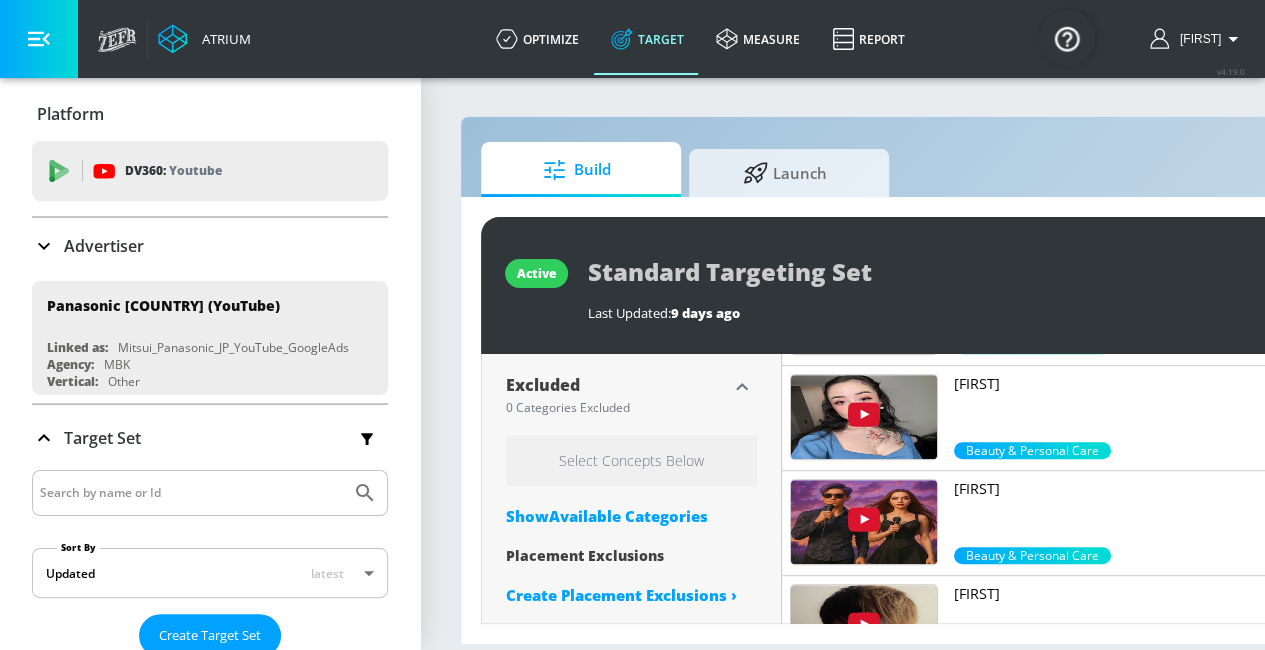 click 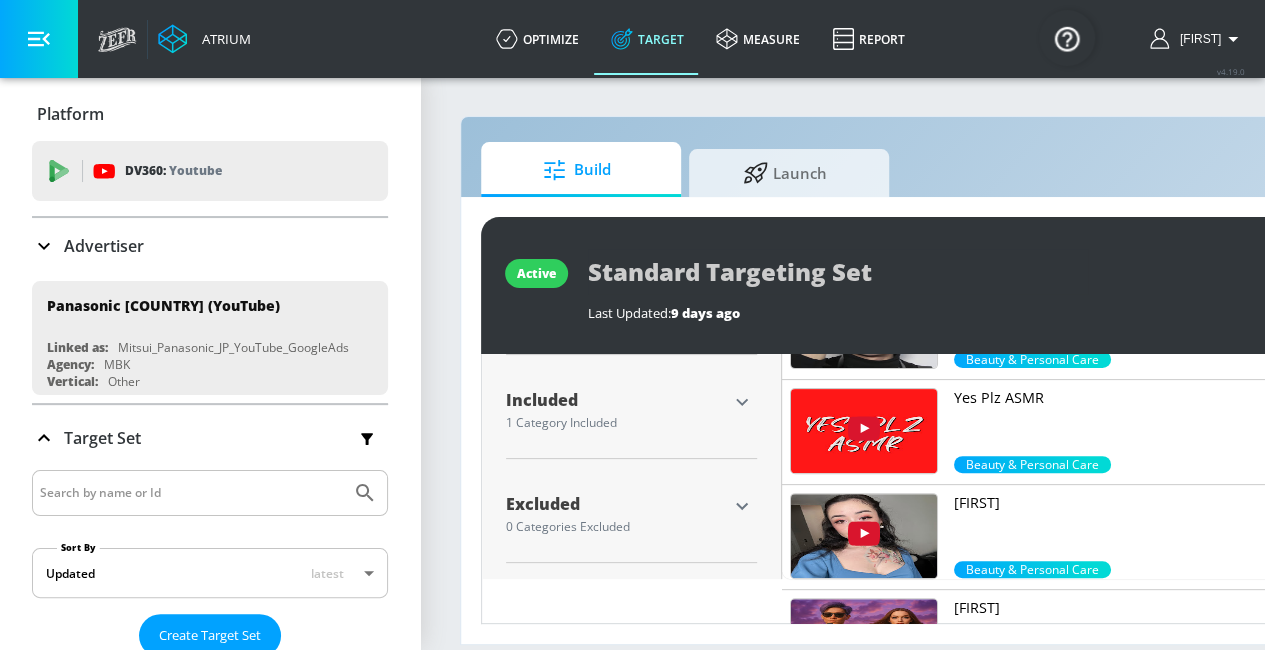 scroll, scrollTop: 580, scrollLeft: 0, axis: vertical 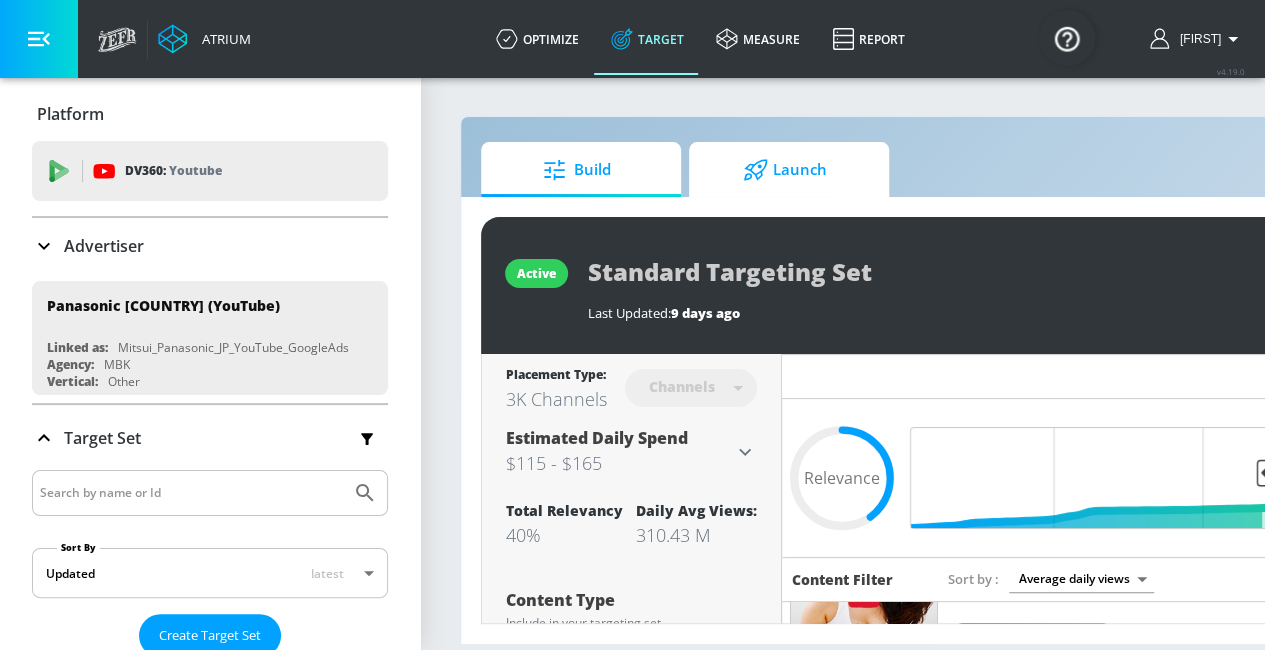 click 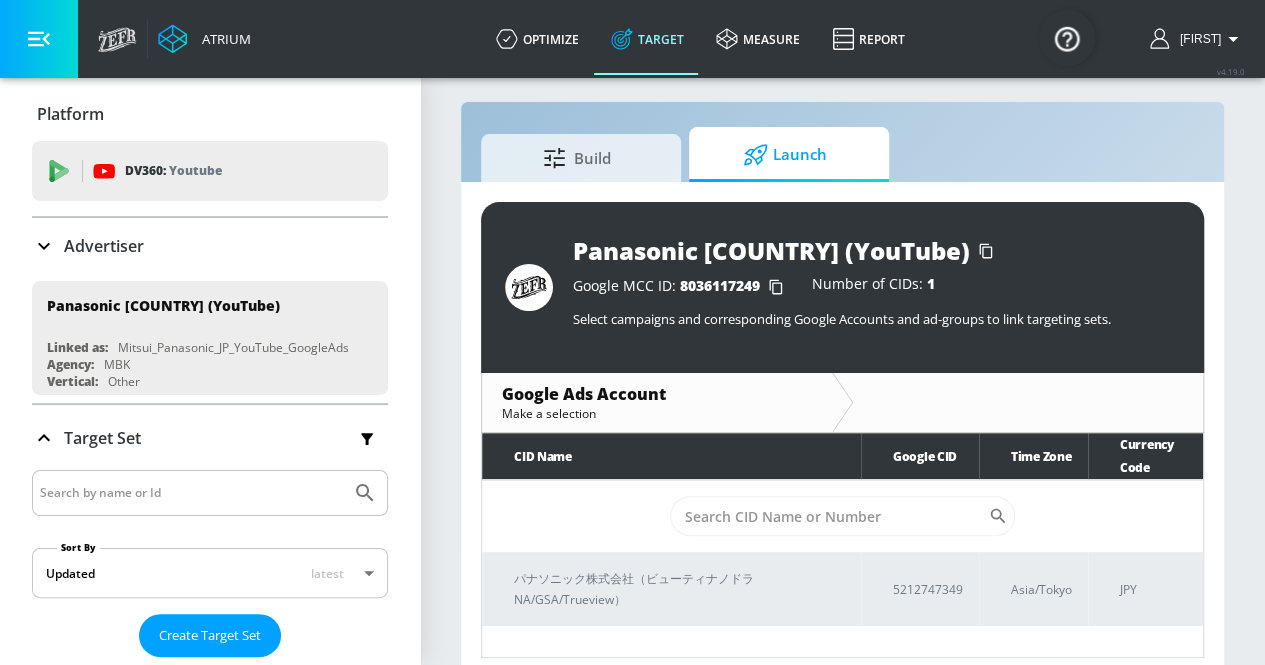 scroll, scrollTop: 28, scrollLeft: 0, axis: vertical 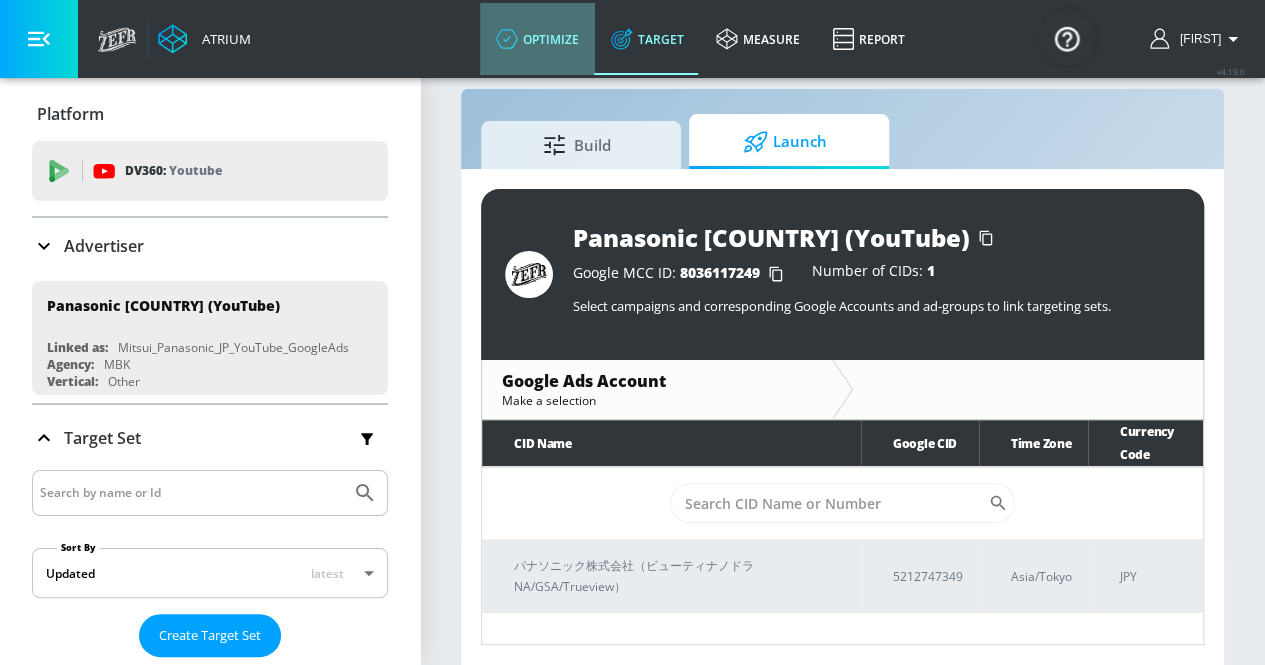 click on "optimize" at bounding box center (537, 39) 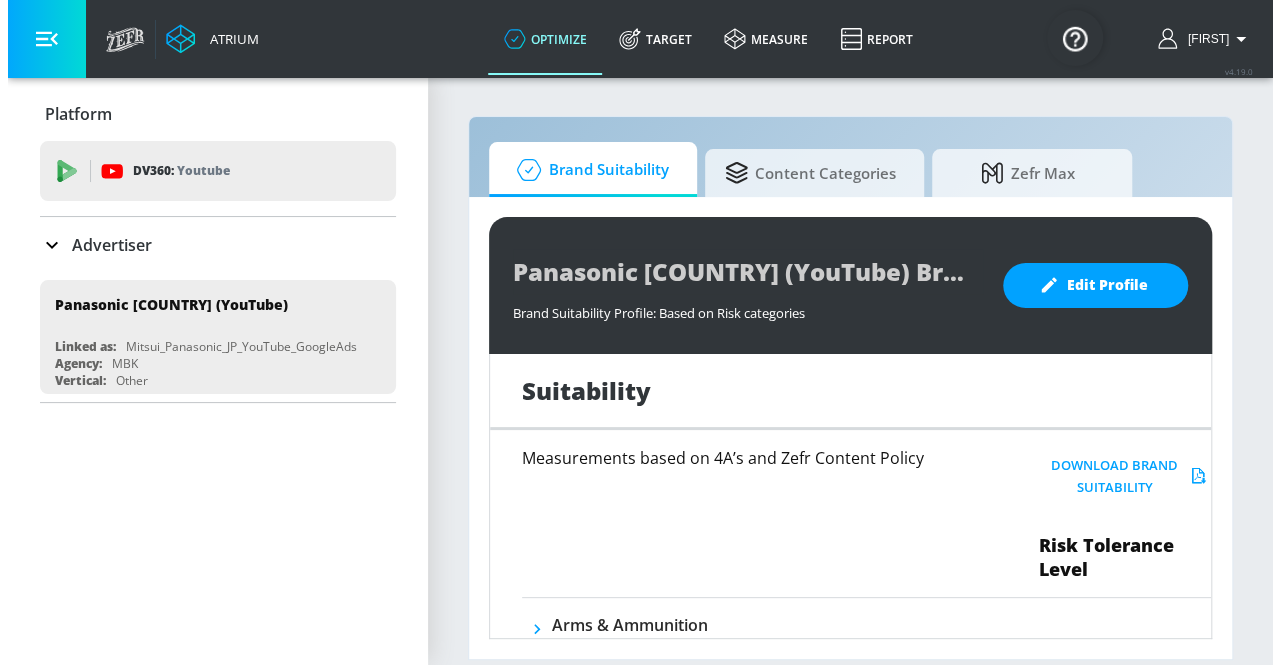 scroll, scrollTop: 0, scrollLeft: 0, axis: both 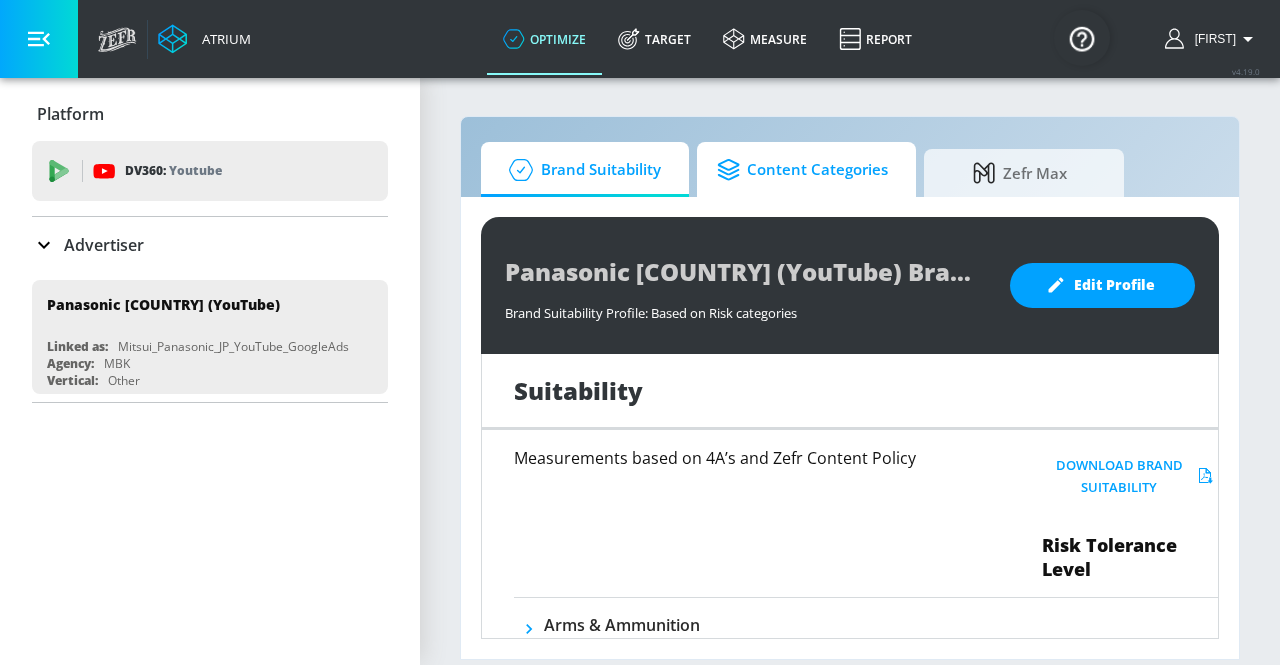click on "Content Categories" at bounding box center (802, 170) 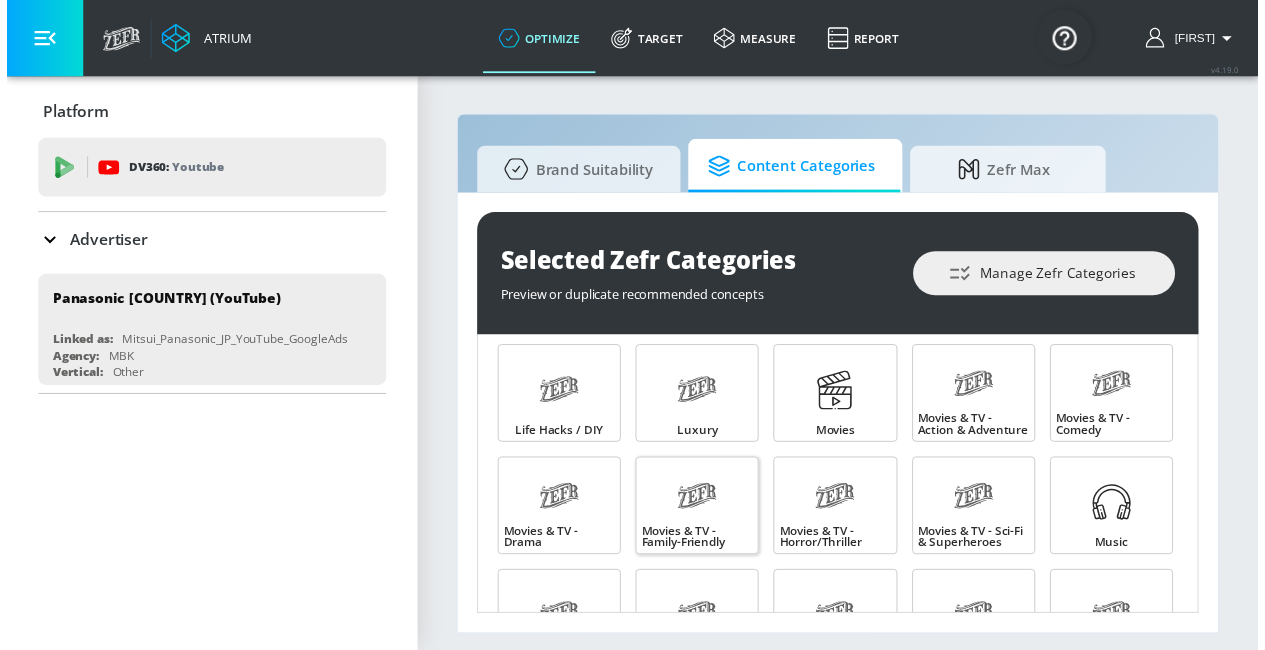 scroll, scrollTop: 1175, scrollLeft: 0, axis: vertical 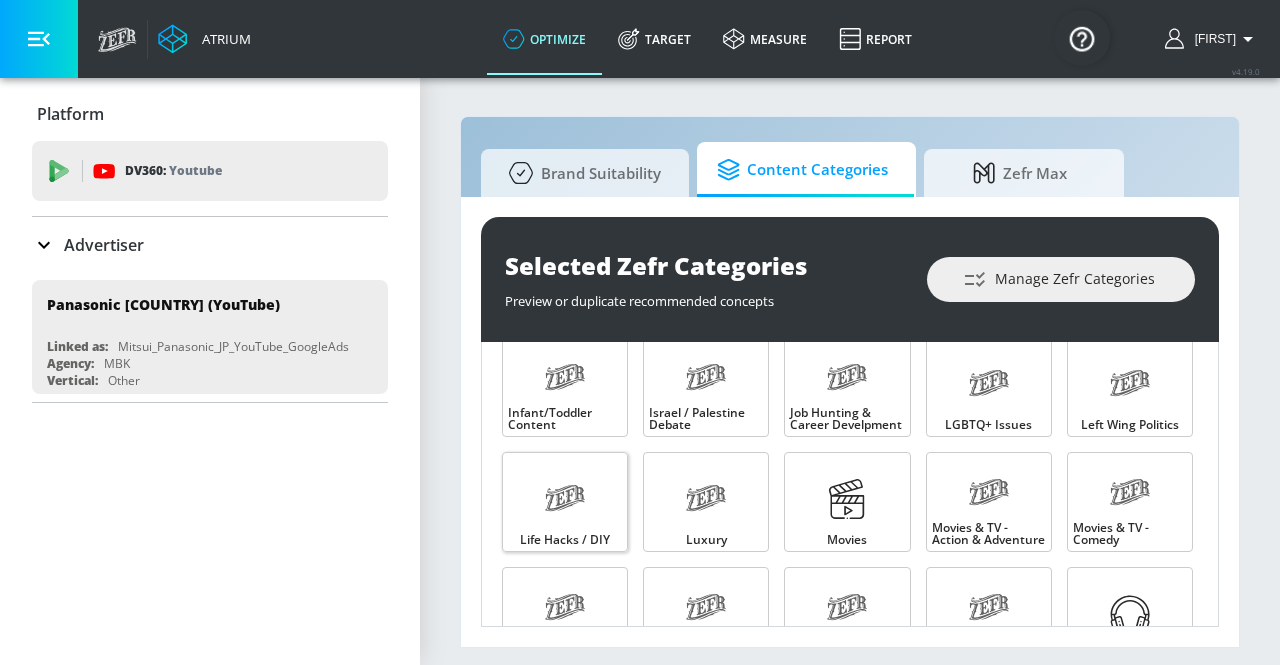 click at bounding box center (565, 501) 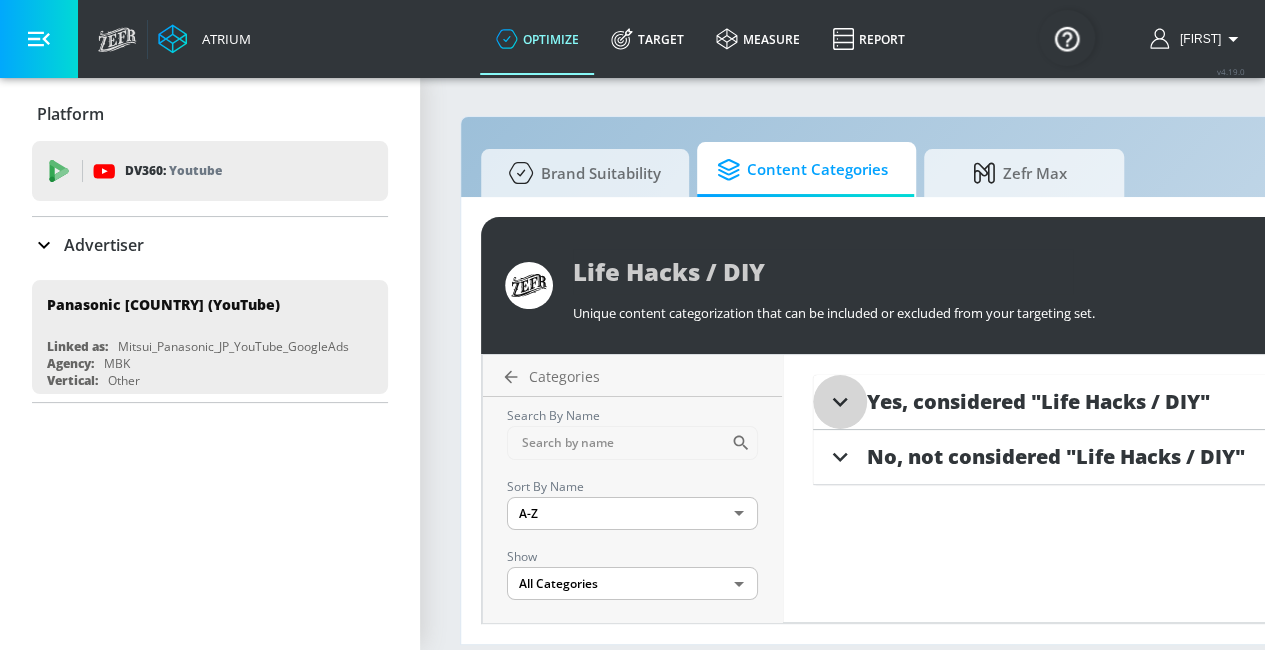 click 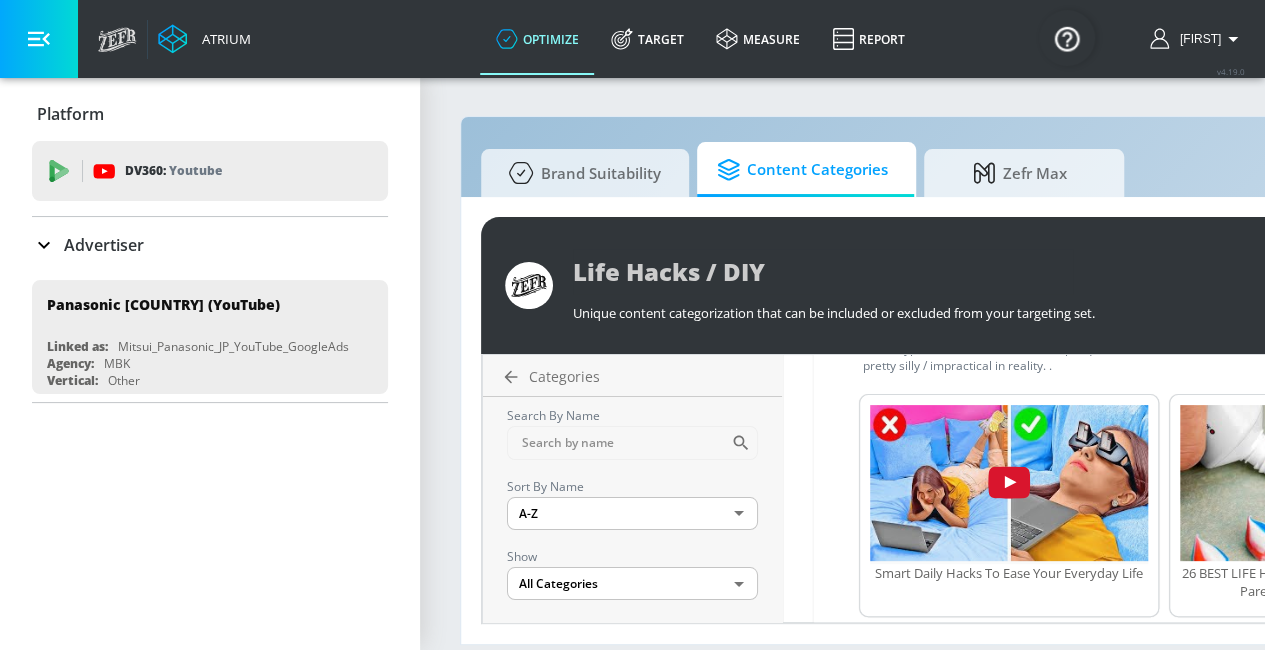scroll, scrollTop: 100, scrollLeft: 0, axis: vertical 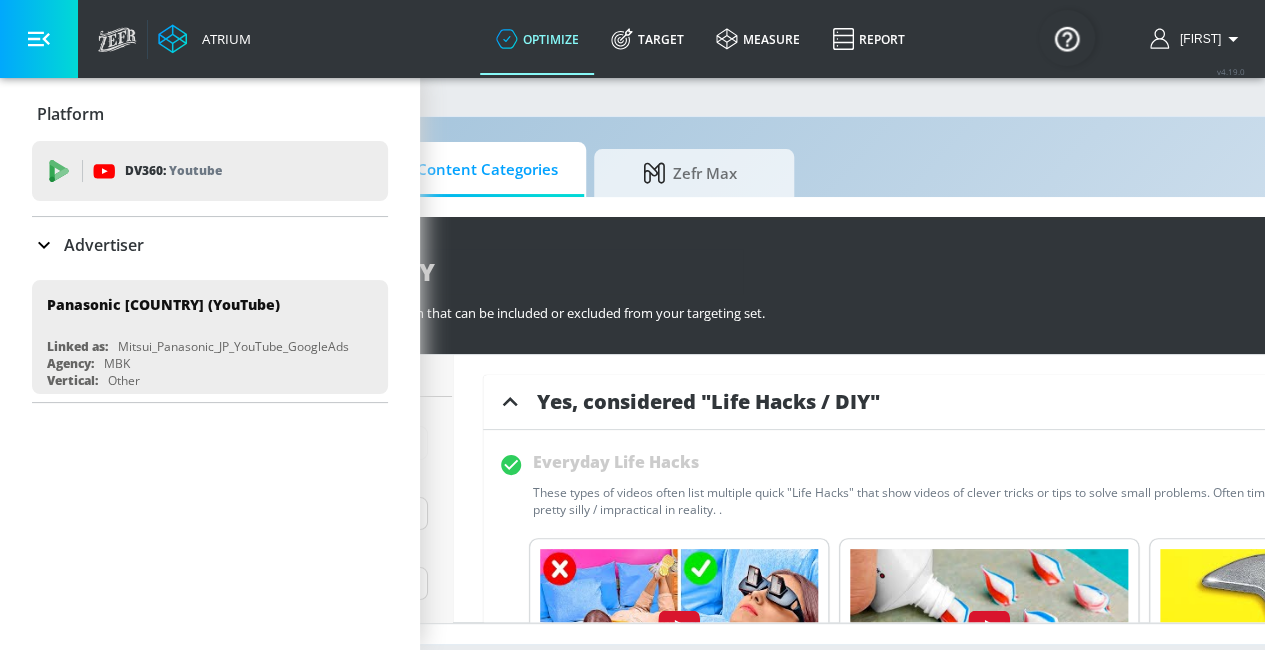 click 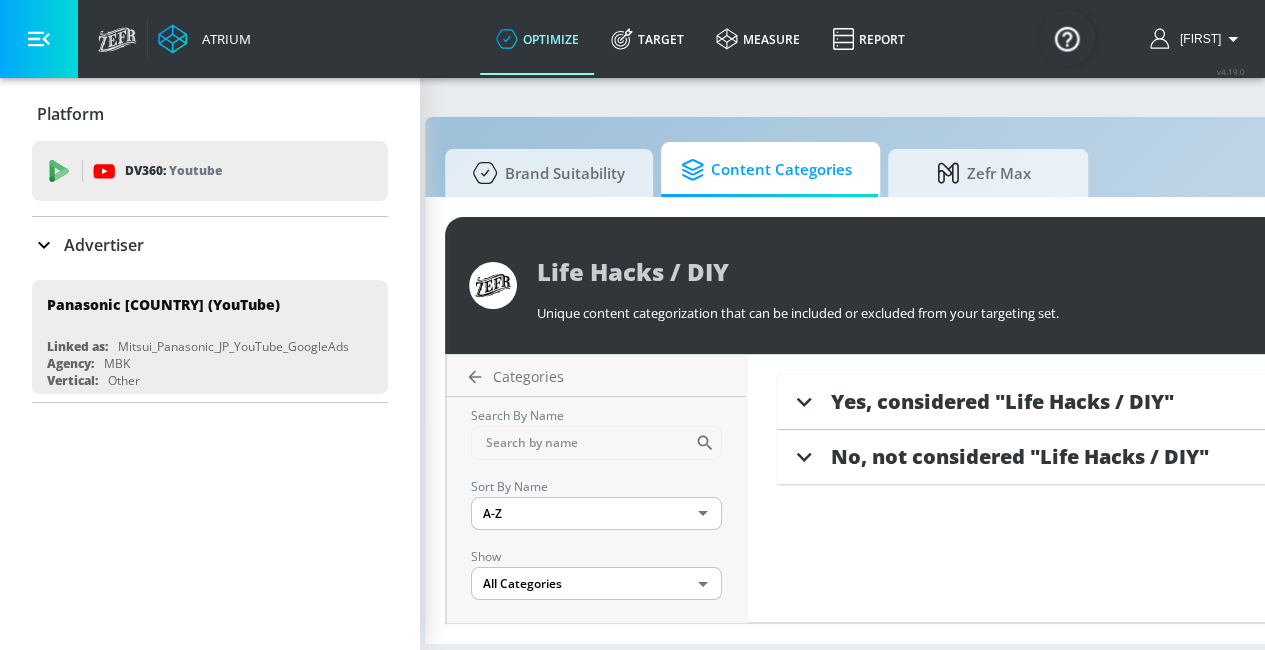 scroll, scrollTop: 0, scrollLeft: 0, axis: both 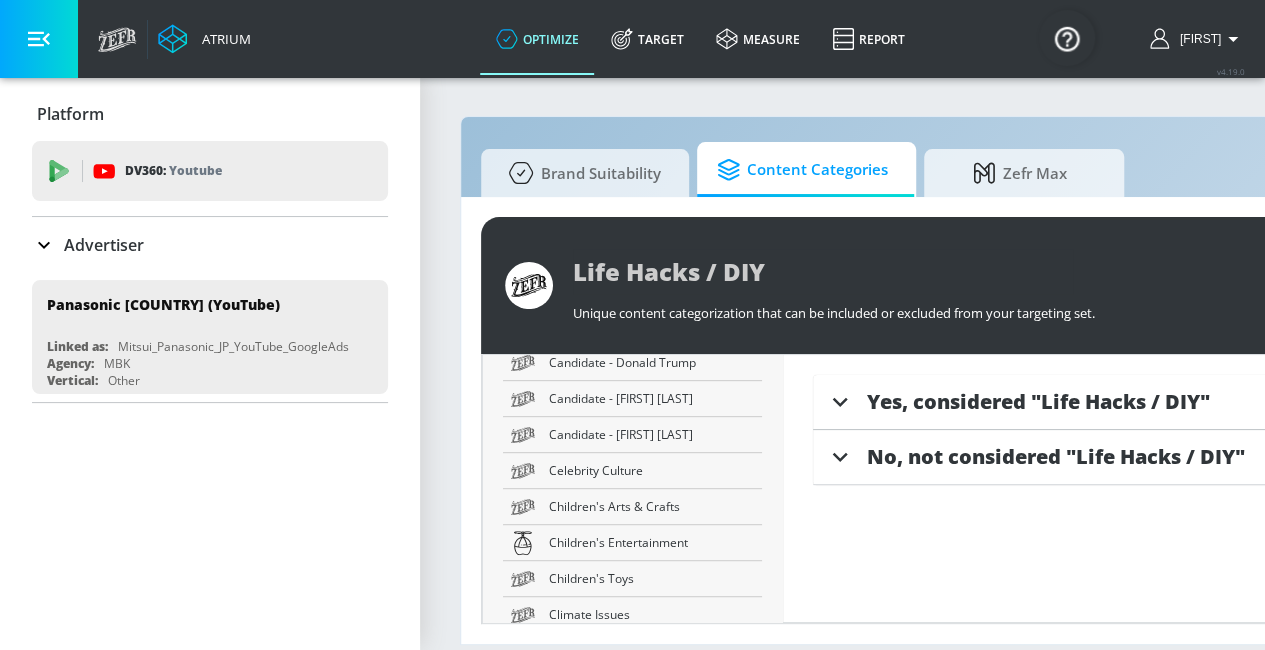 click at bounding box center [39, 39] 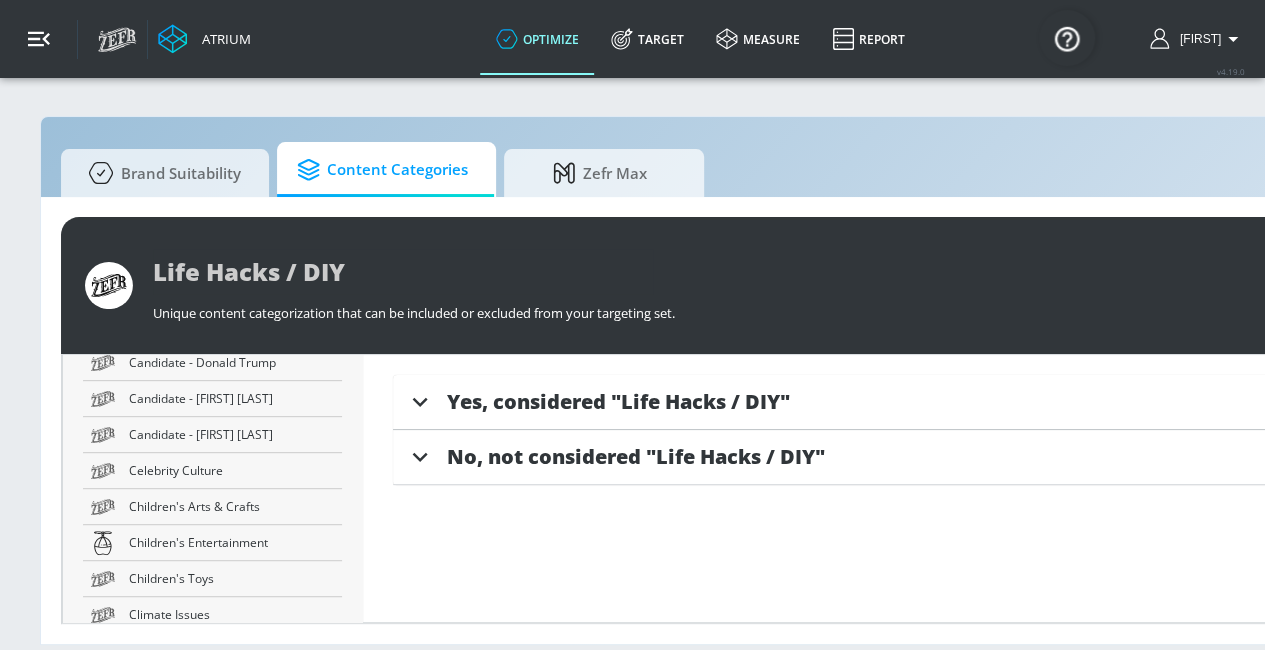 click at bounding box center (39, 39) 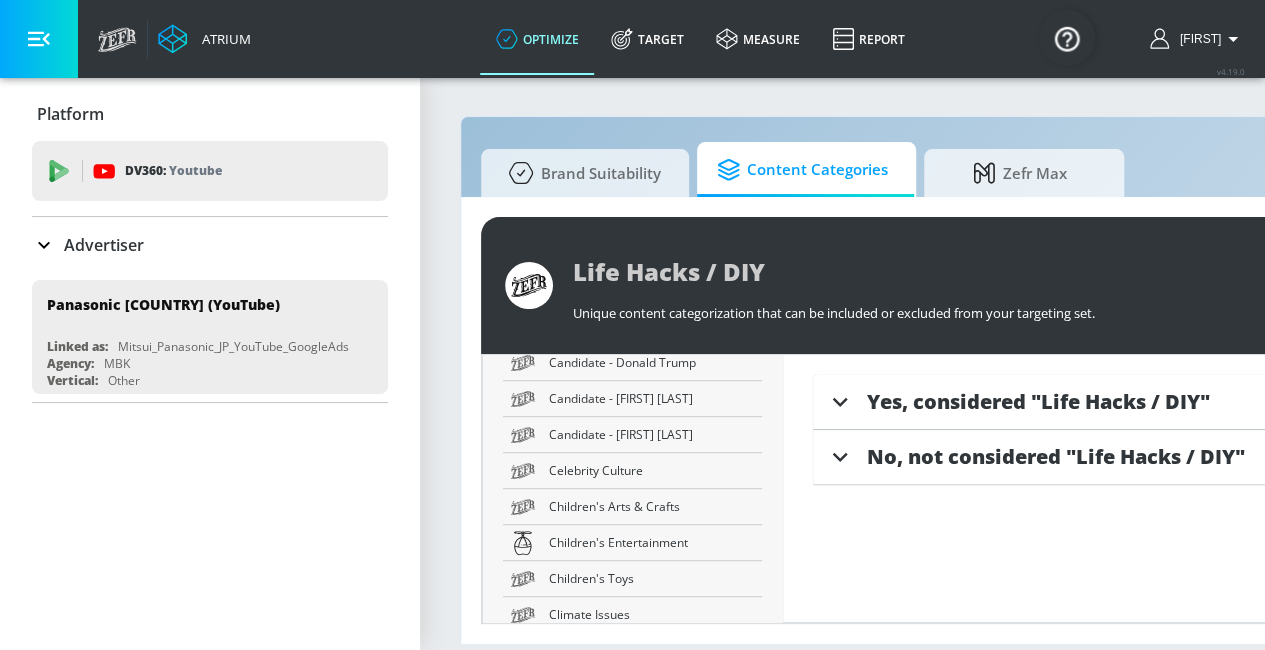 click at bounding box center [39, 39] 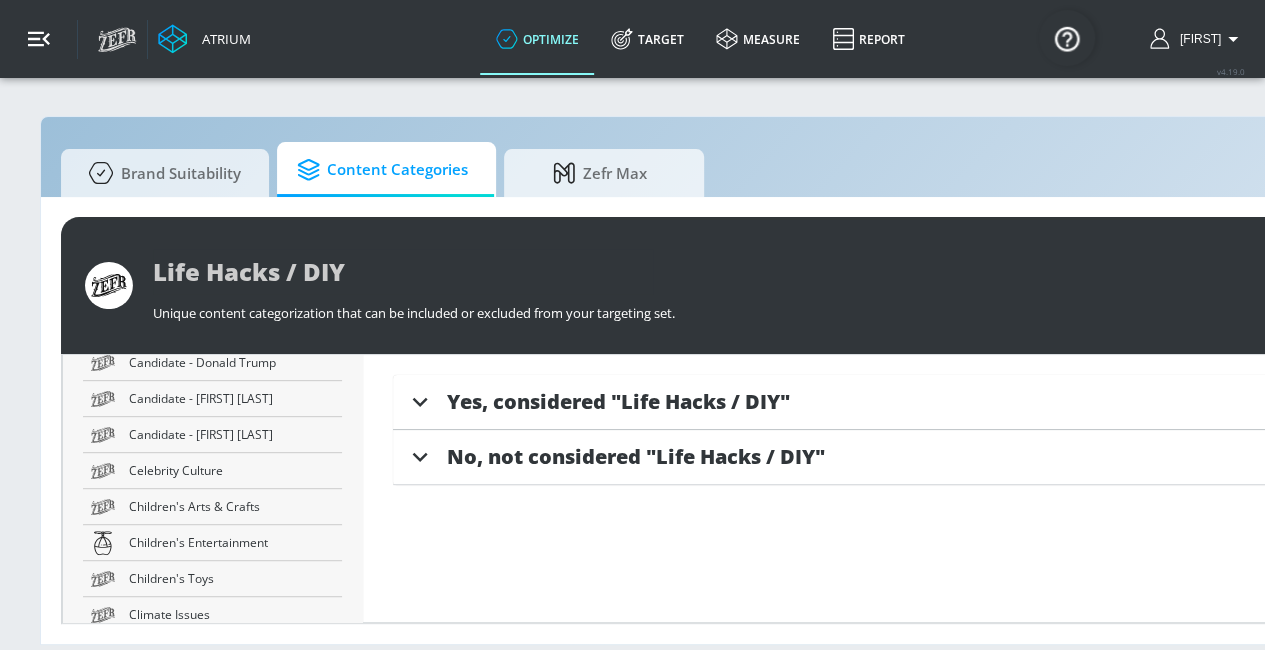 click at bounding box center [39, 39] 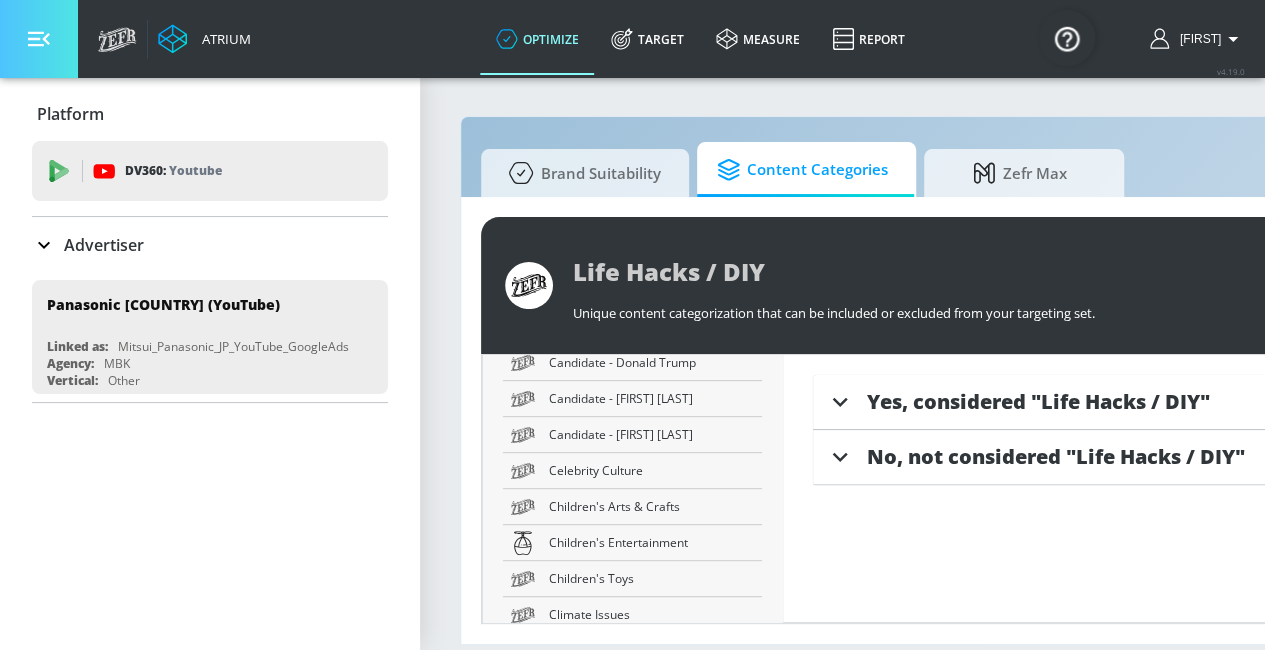 click at bounding box center [39, 39] 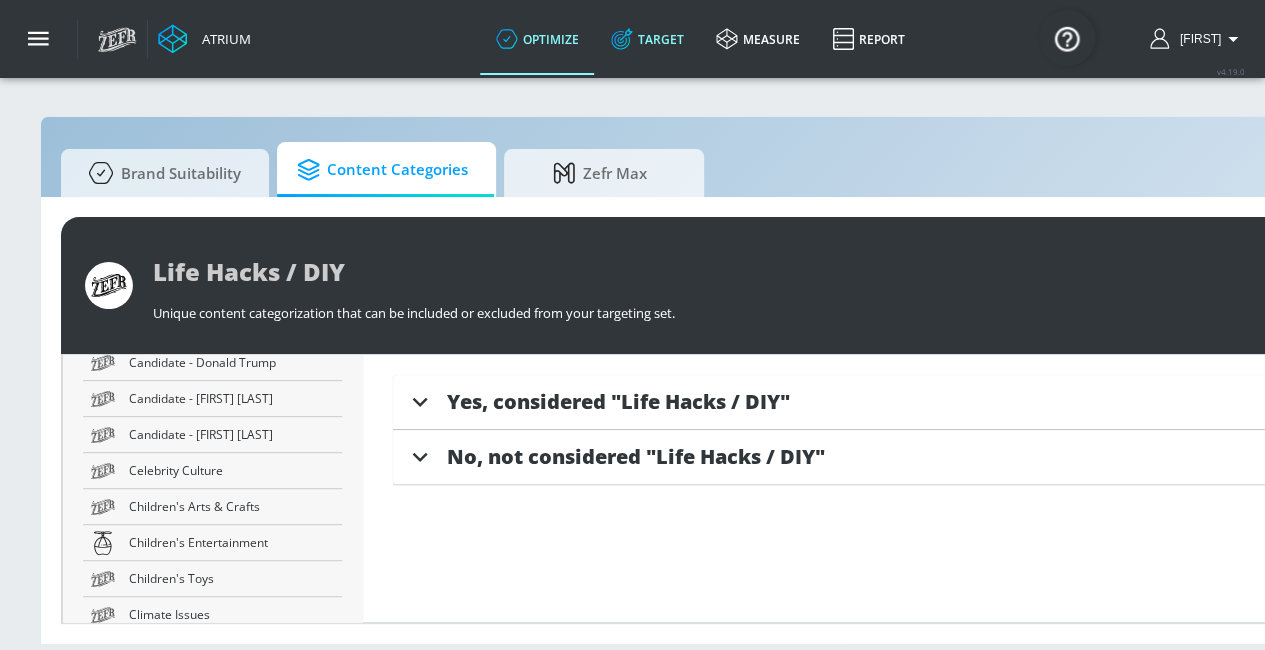 click on "Target" at bounding box center [647, 39] 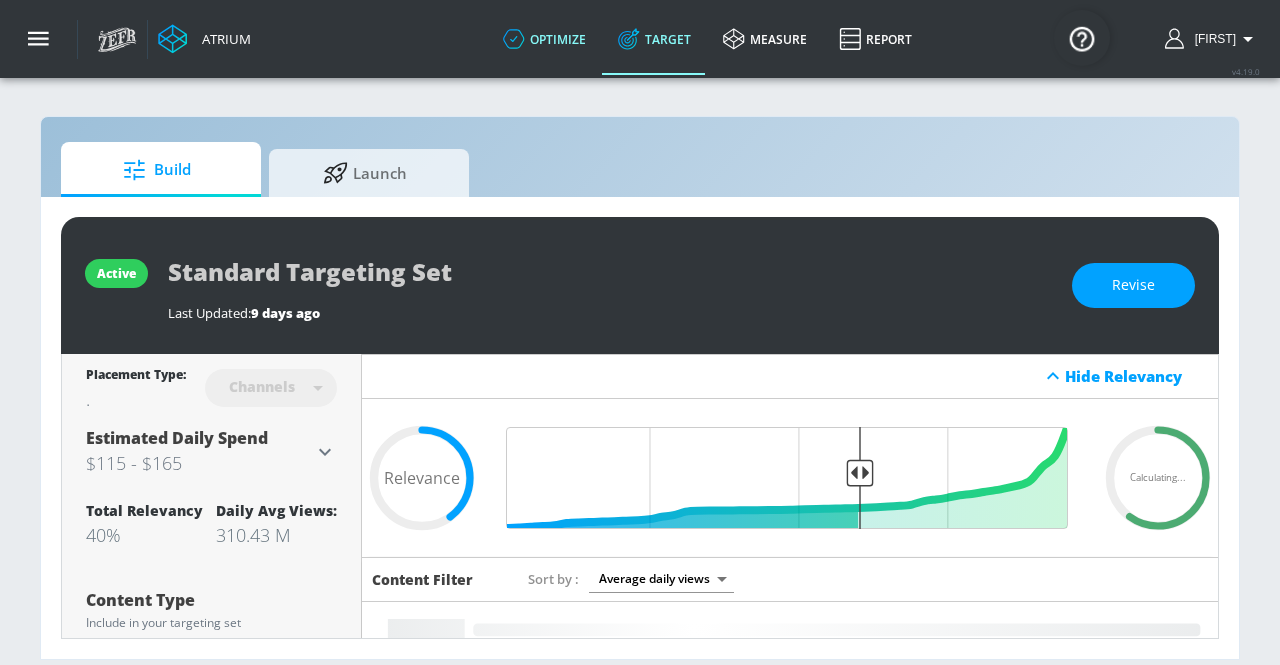 click on "optimize" at bounding box center (544, 39) 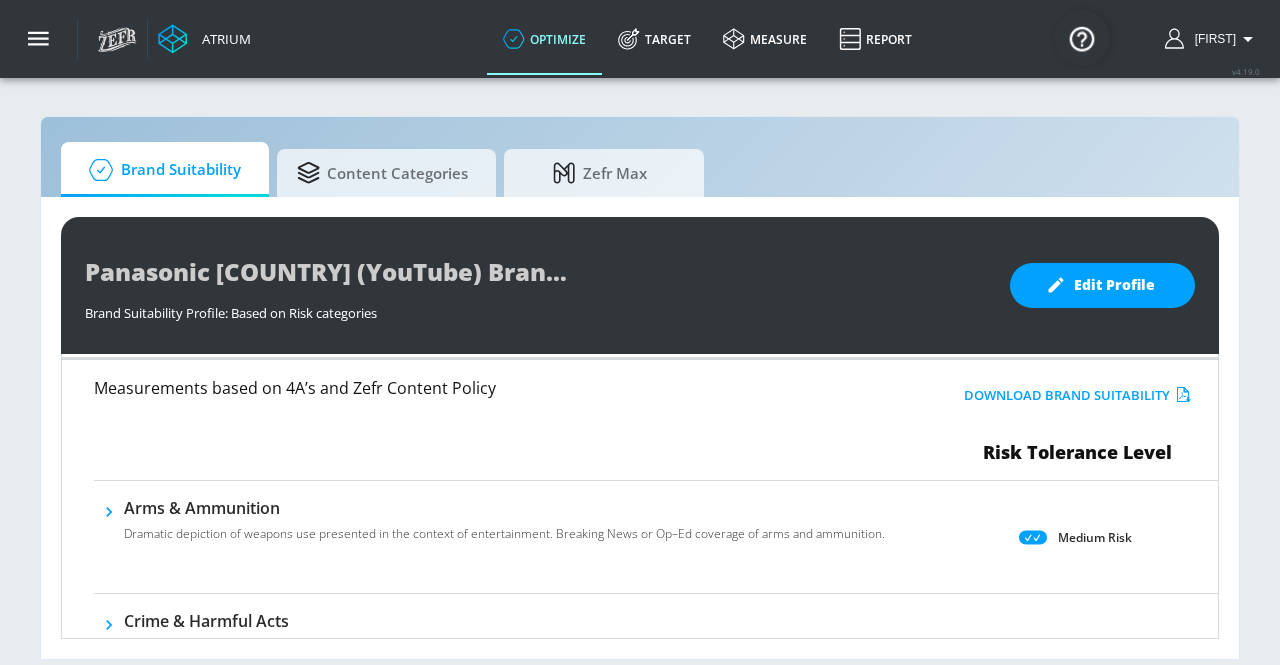 scroll, scrollTop: 100, scrollLeft: 0, axis: vertical 